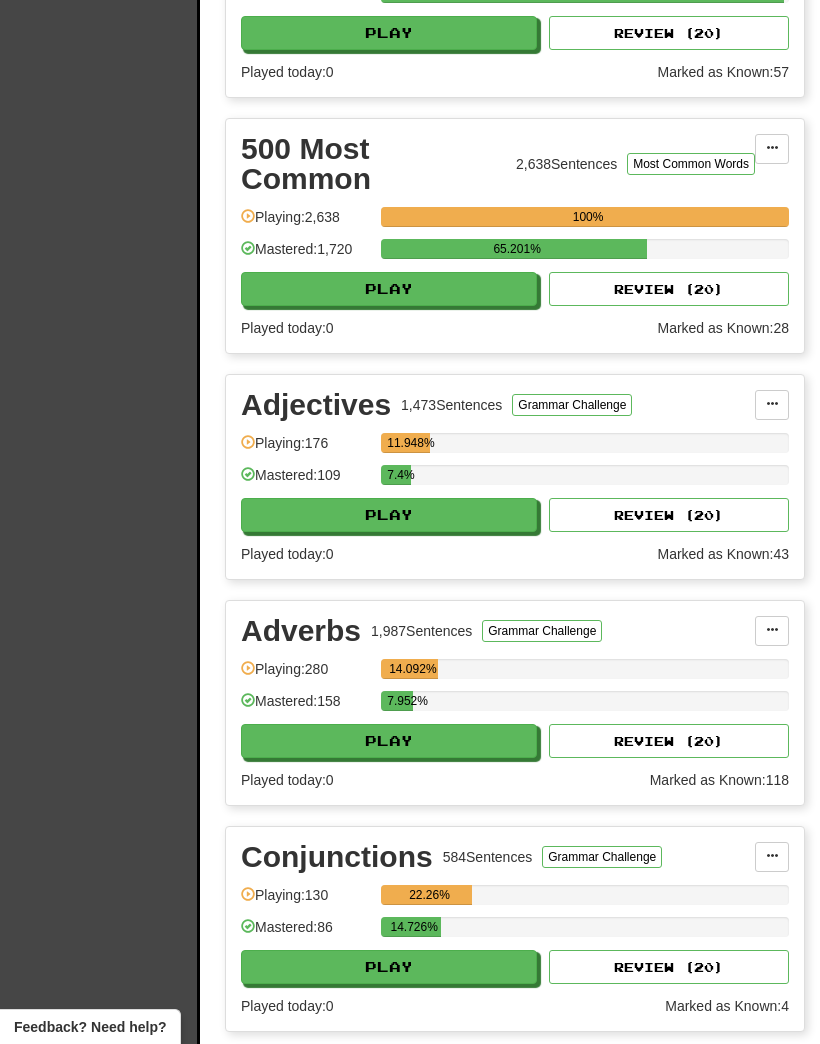 scroll, scrollTop: 2232, scrollLeft: 0, axis: vertical 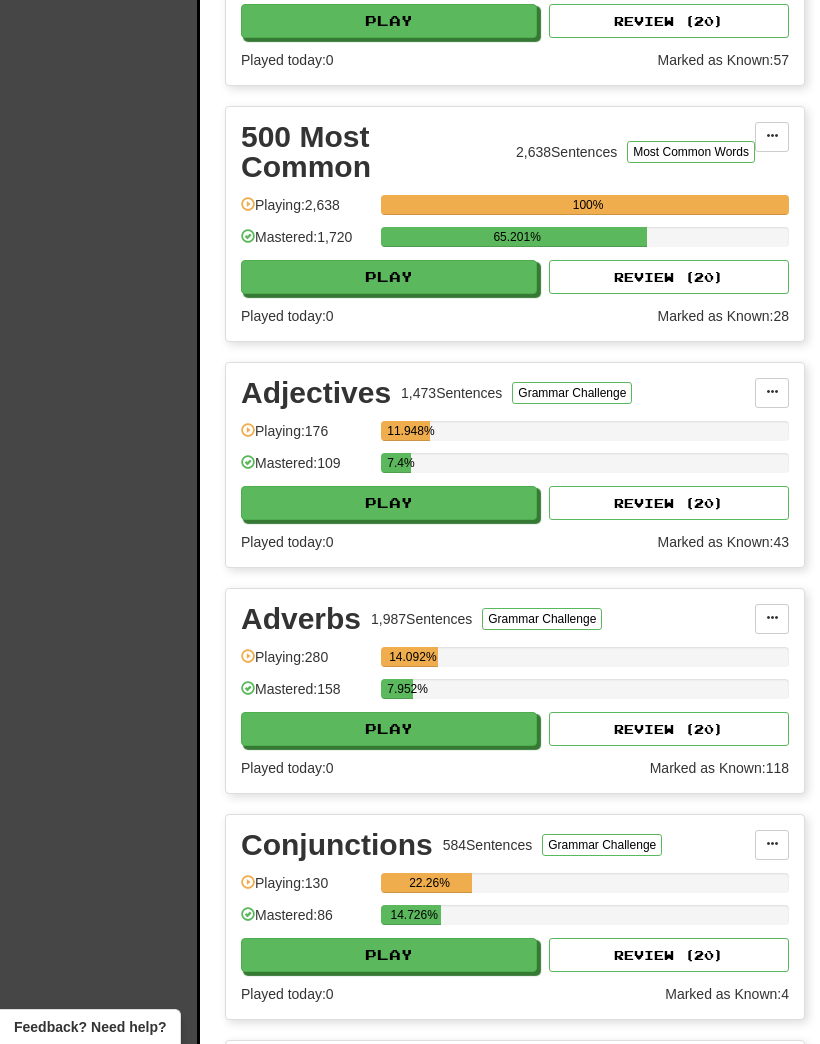 click on "Play" at bounding box center (389, 729) 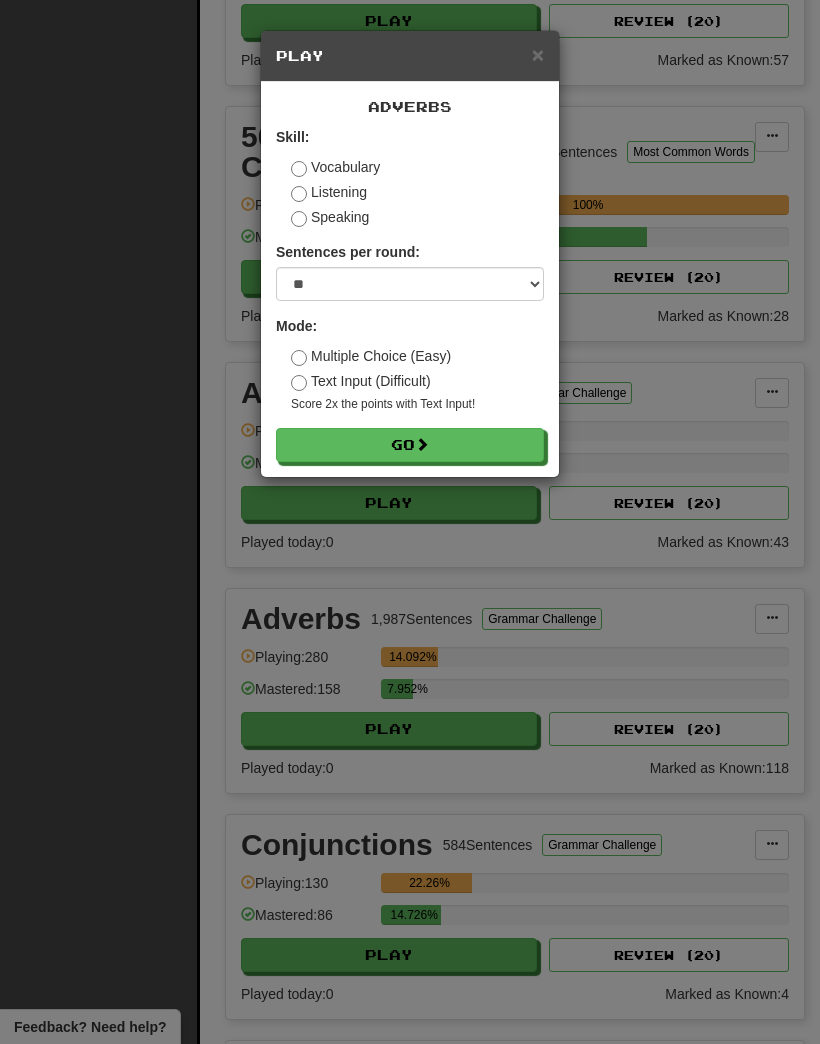click on "Go" at bounding box center [410, 445] 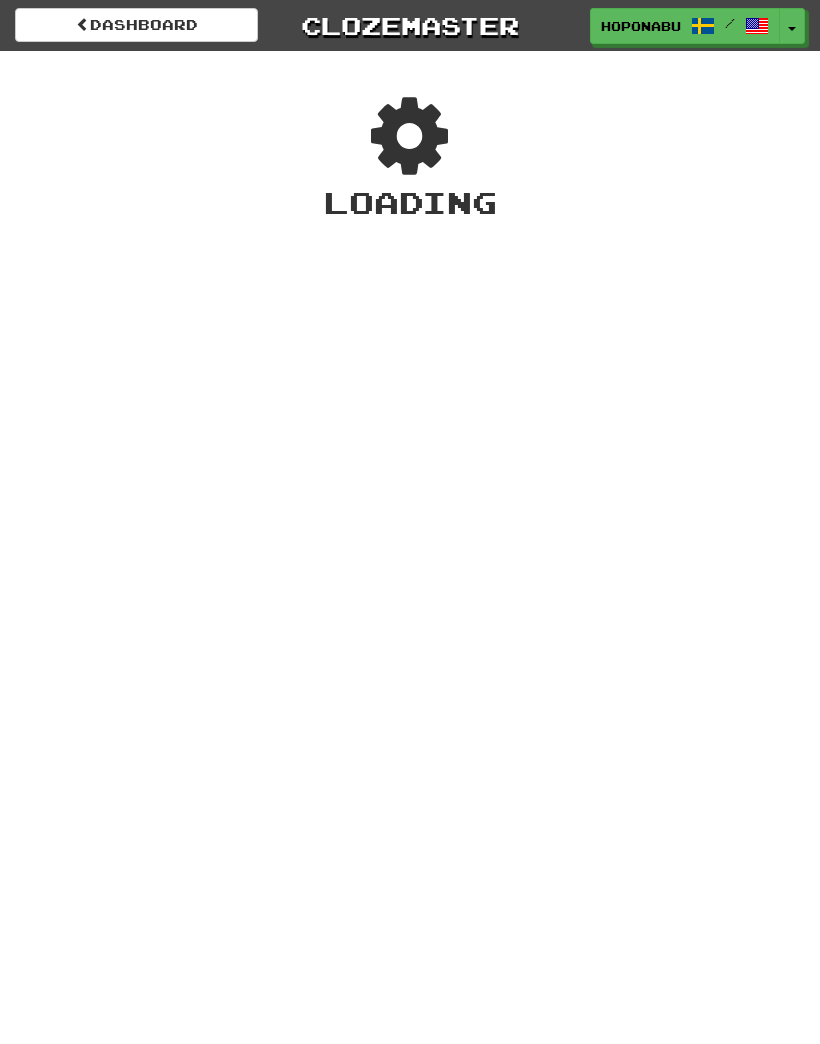 scroll, scrollTop: 0, scrollLeft: 0, axis: both 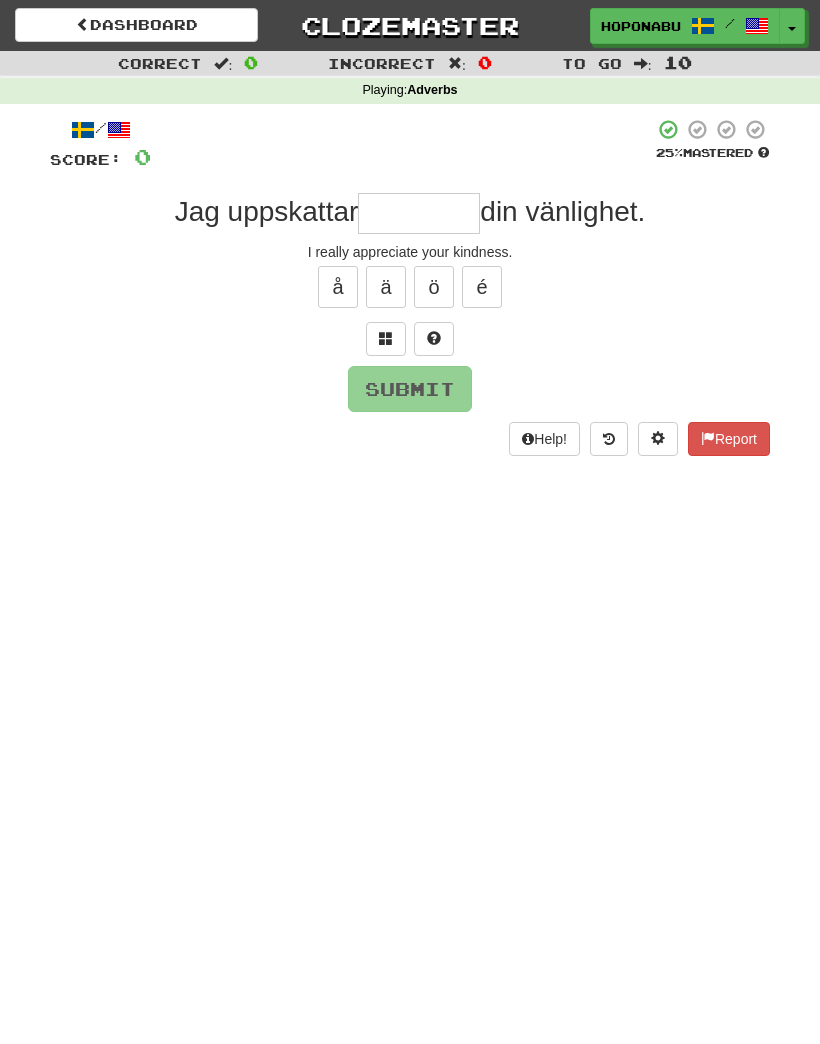 click at bounding box center (419, 213) 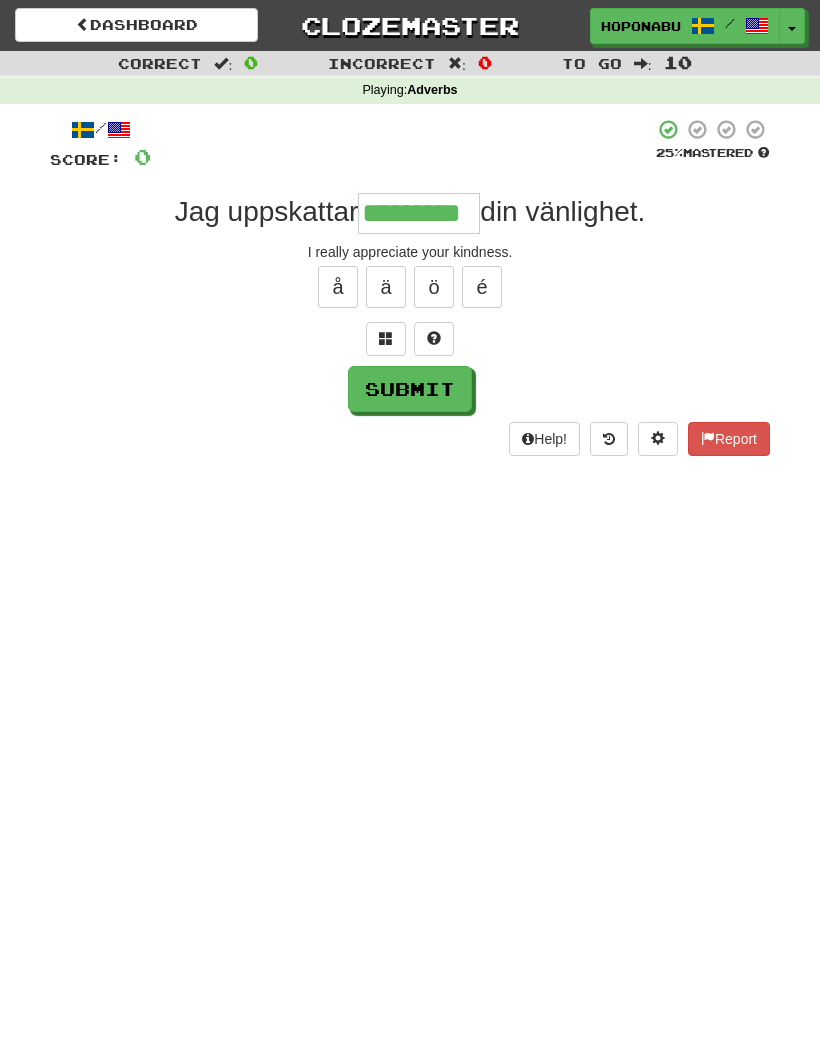 type on "*********" 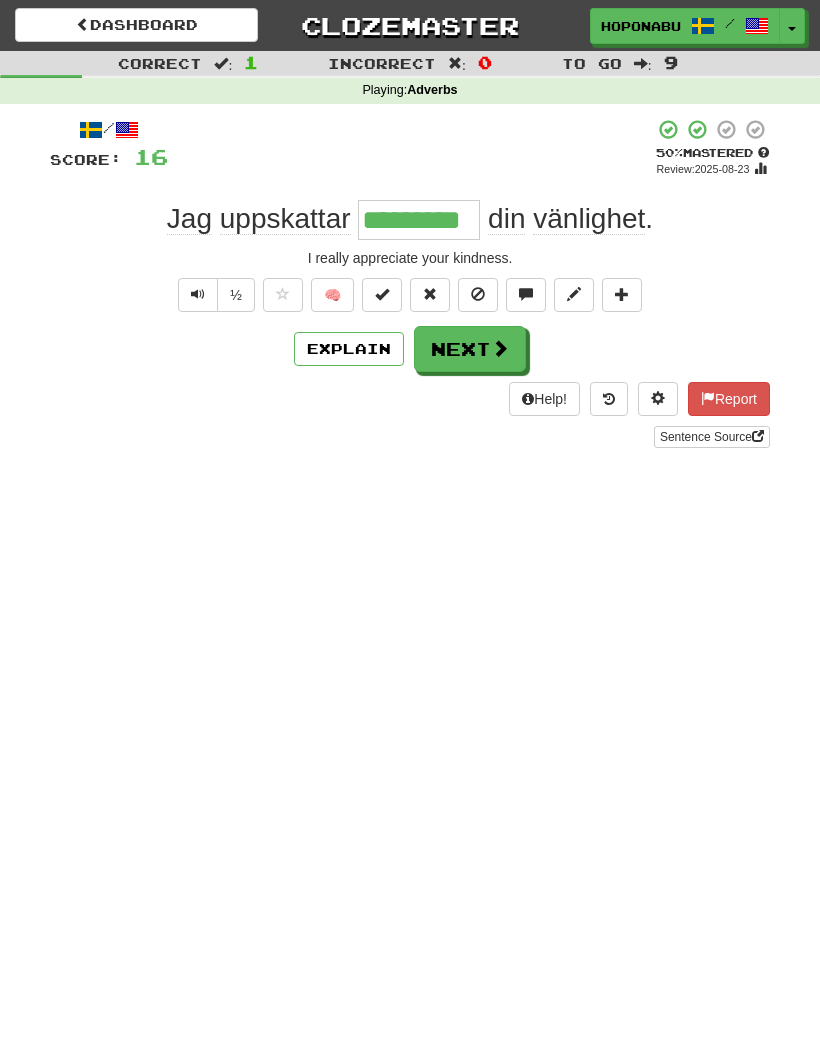 click on "Next" at bounding box center (470, 349) 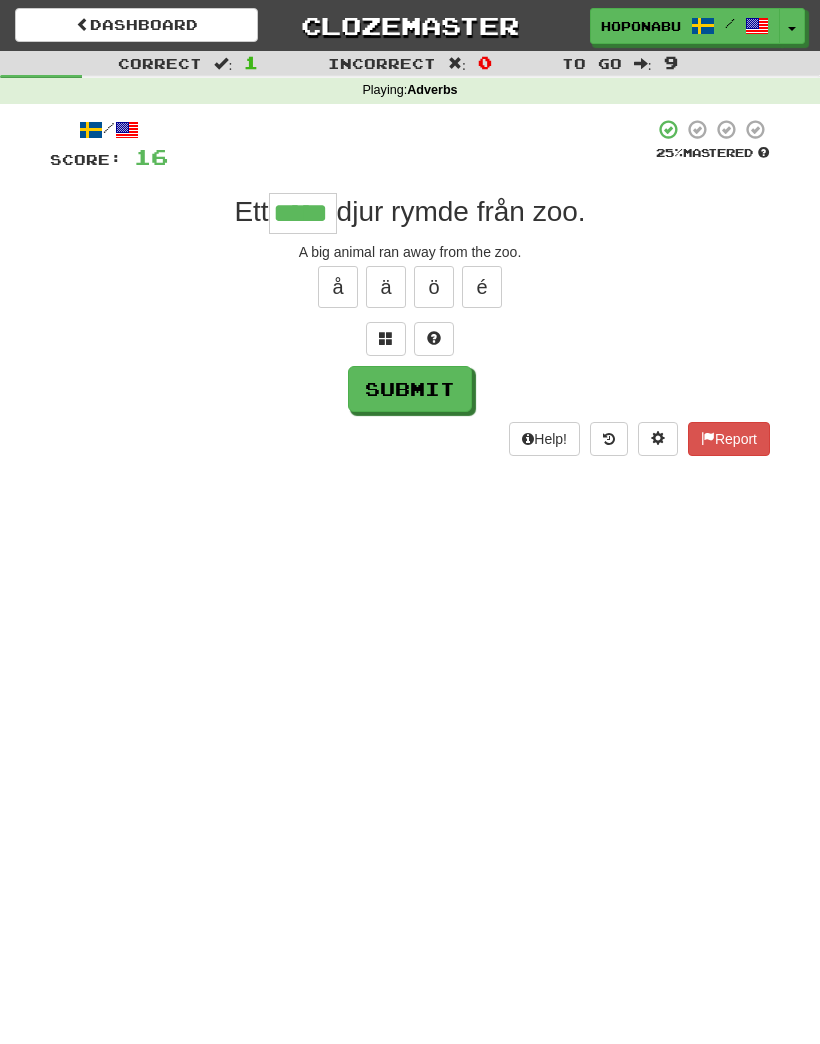 type on "*****" 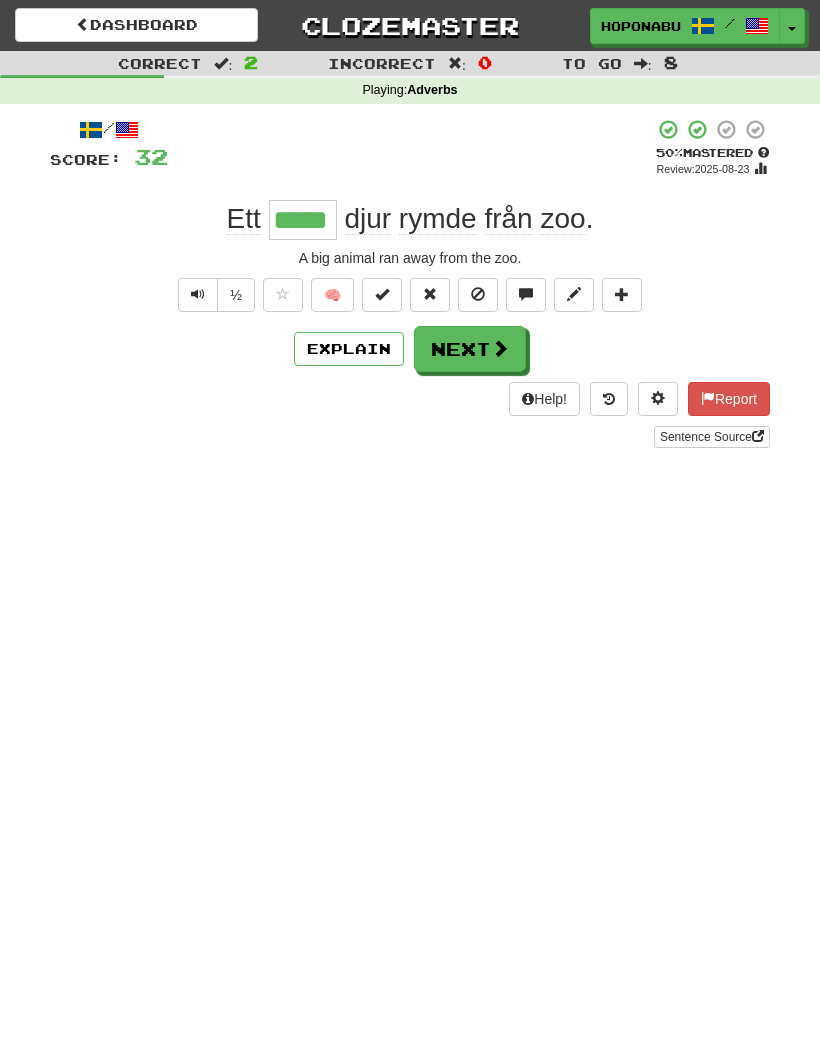 click on "Next" at bounding box center [470, 349] 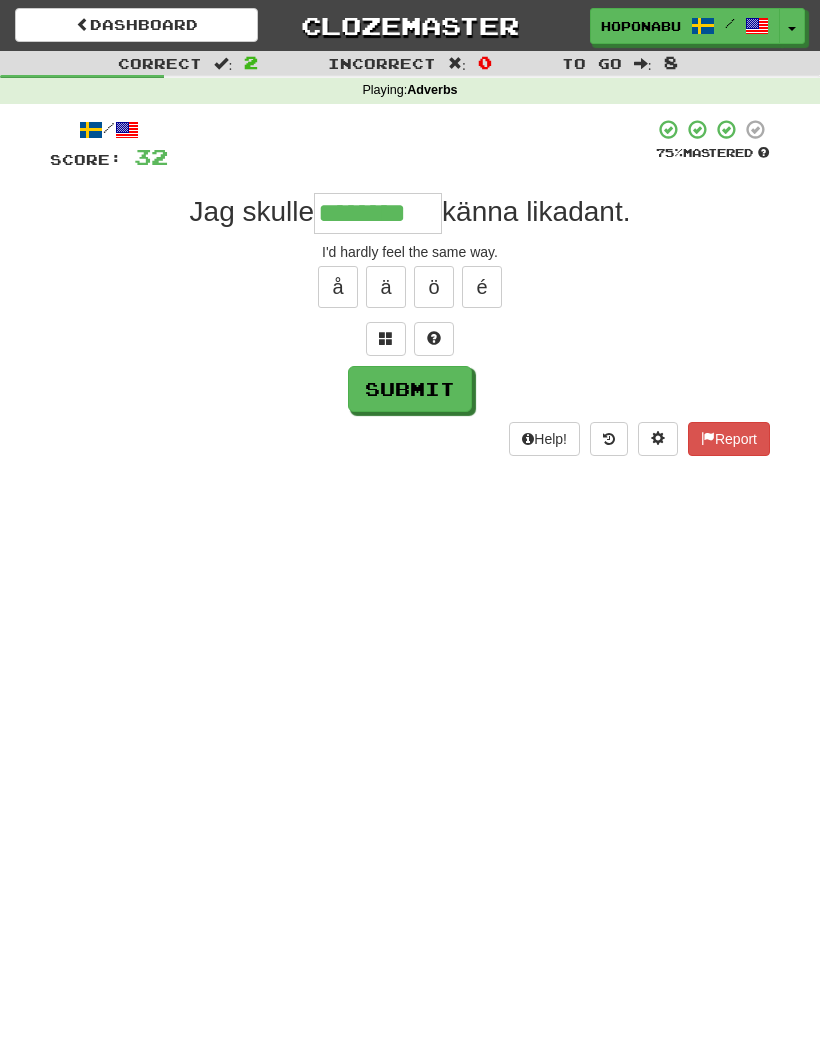 type on "********" 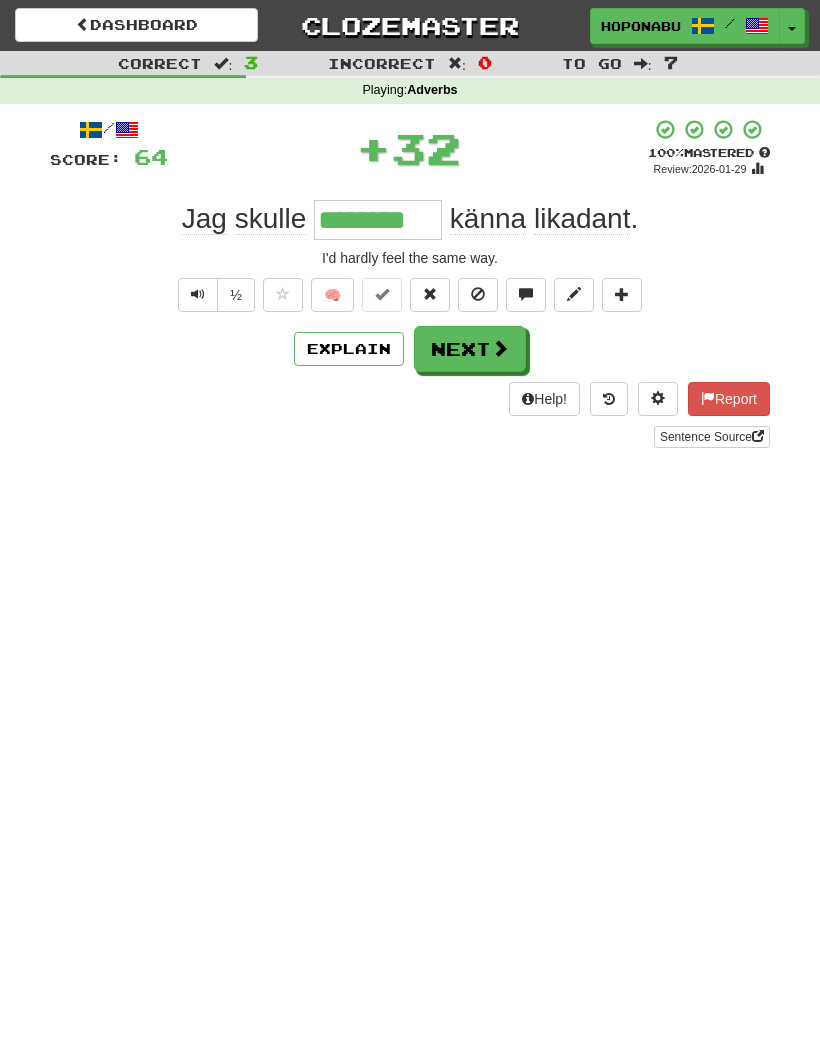 click on "Next" at bounding box center (470, 349) 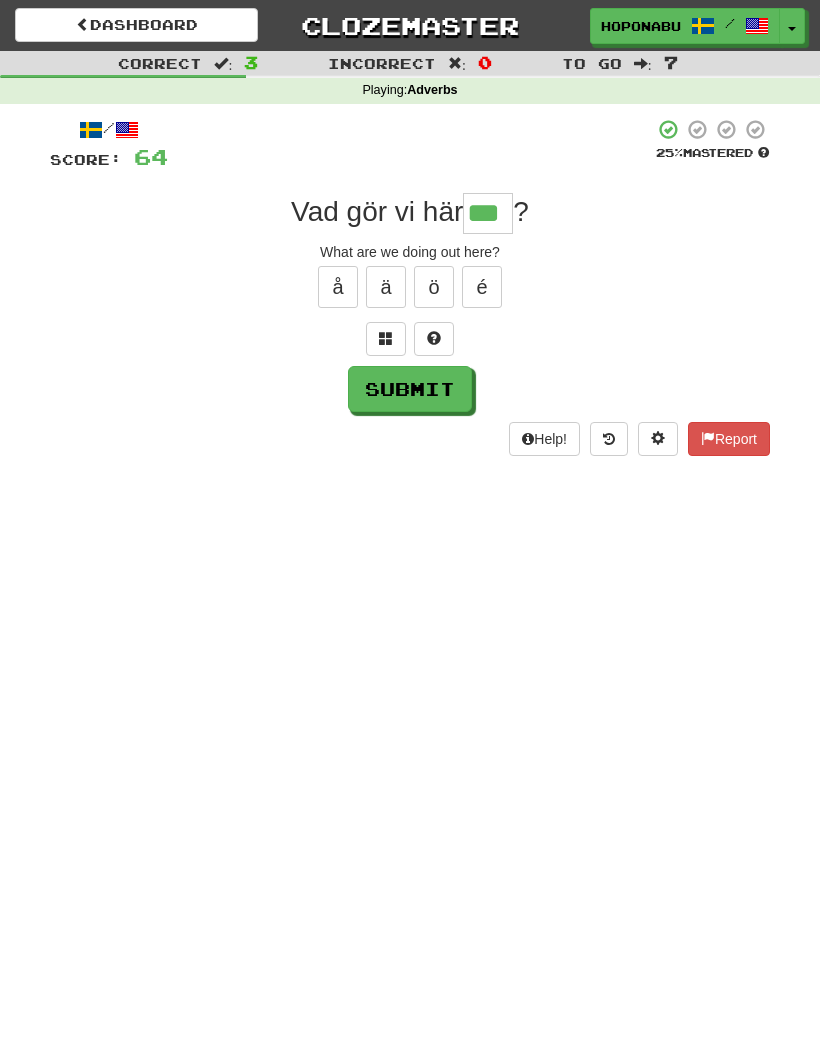 type on "***" 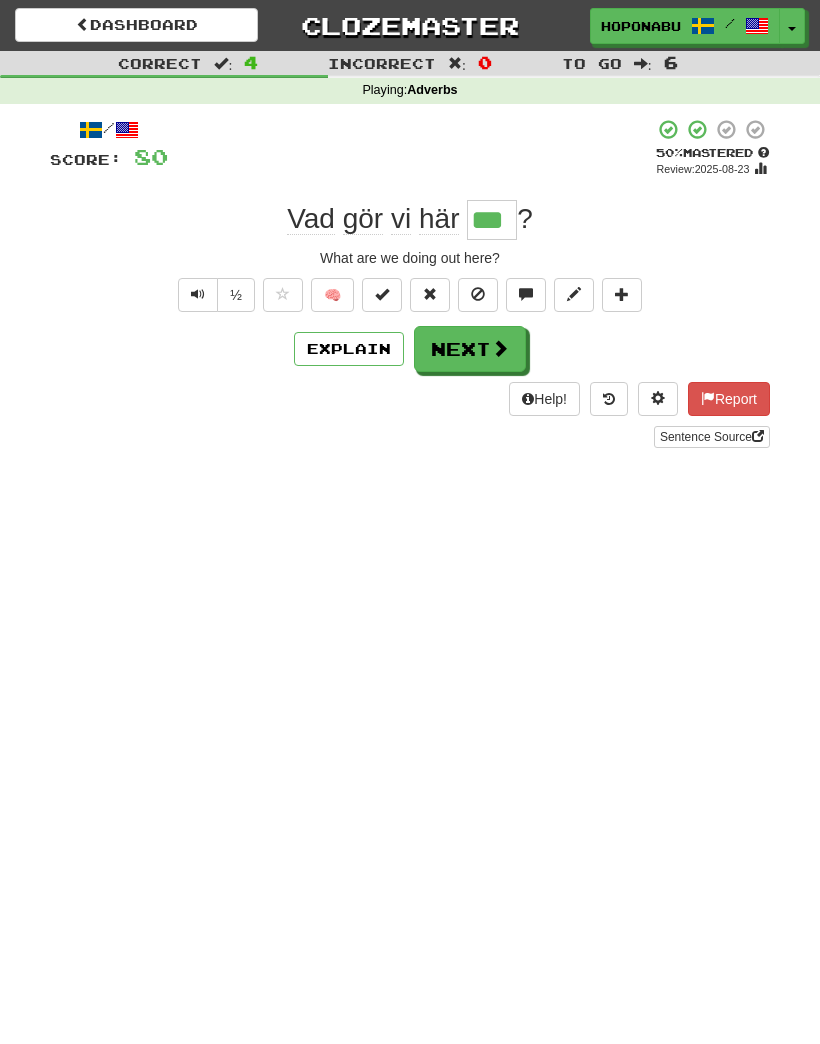 click on "Next" at bounding box center (470, 349) 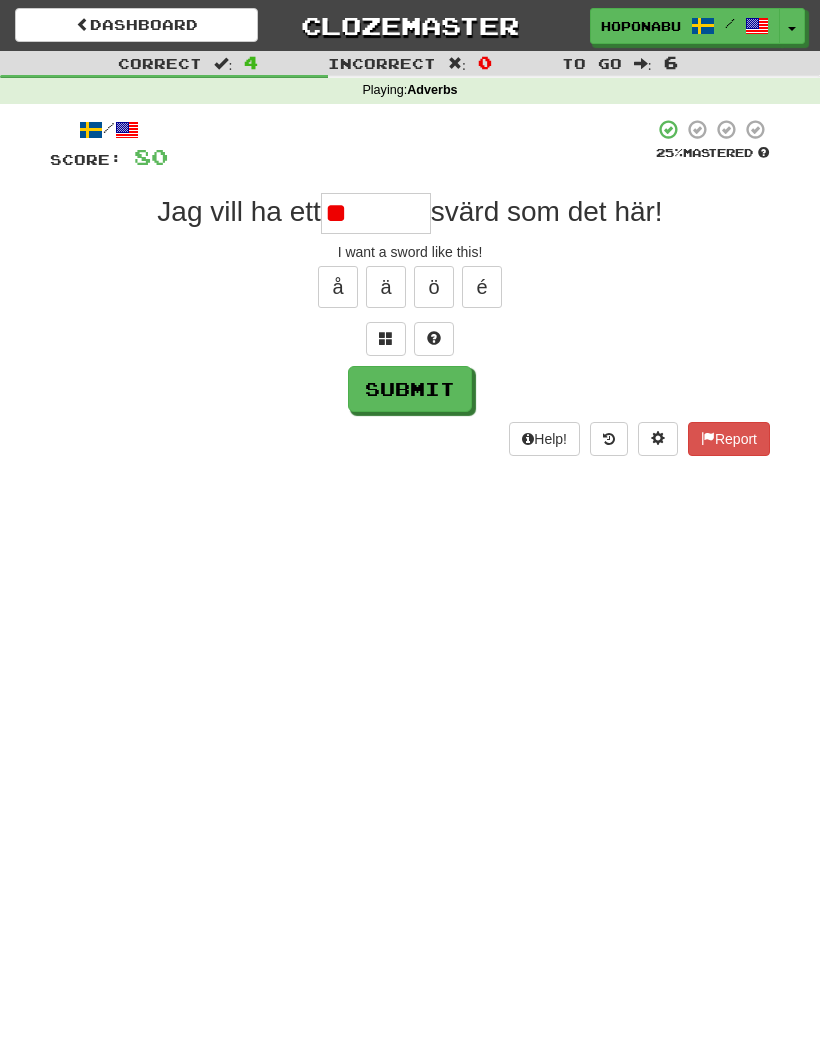 type on "*" 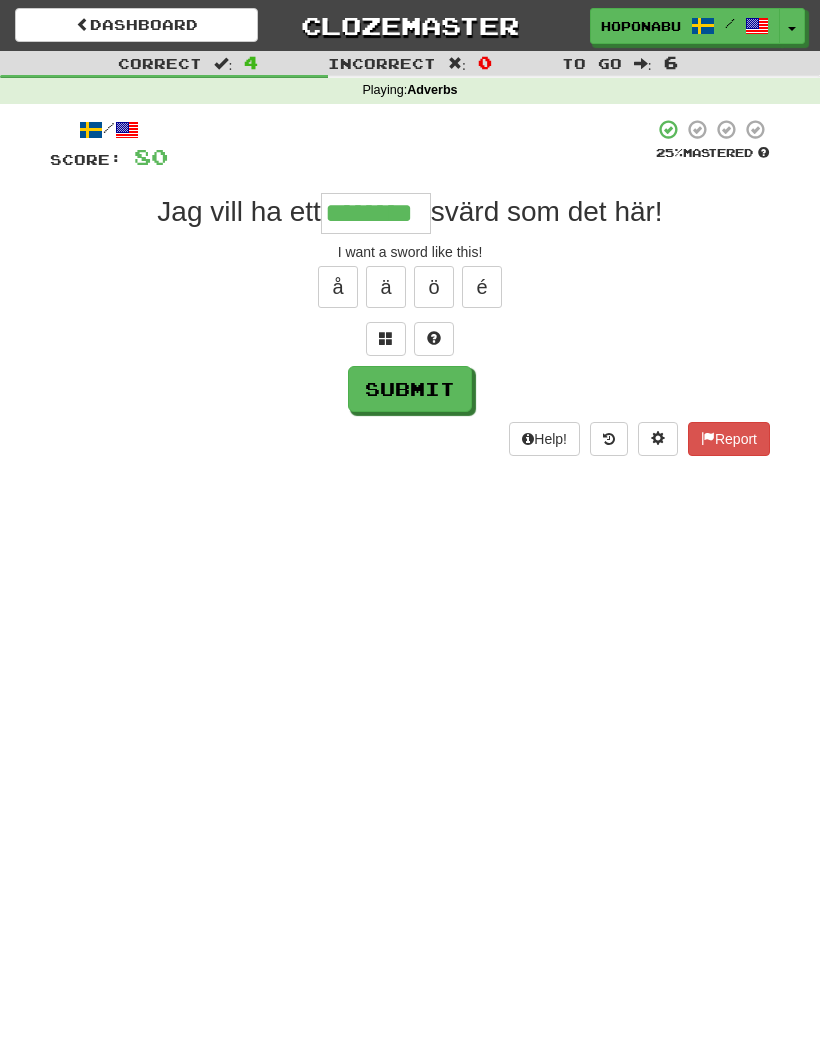 type on "********" 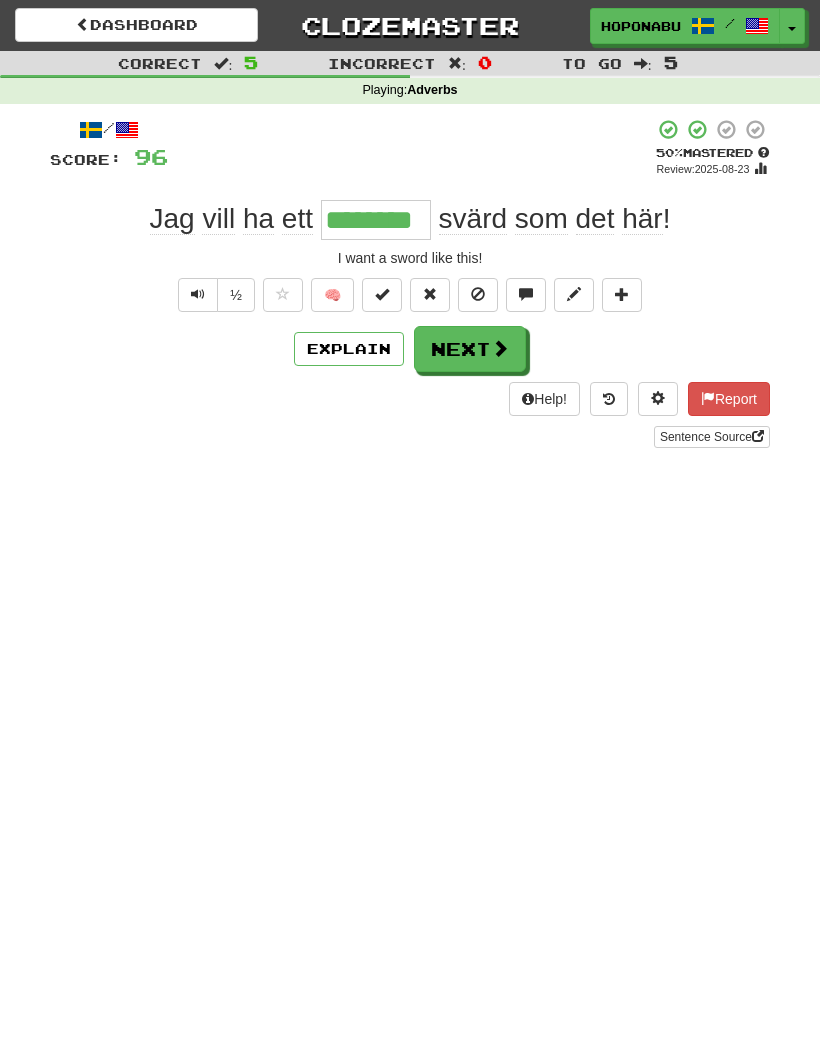 click on "Next" at bounding box center [470, 349] 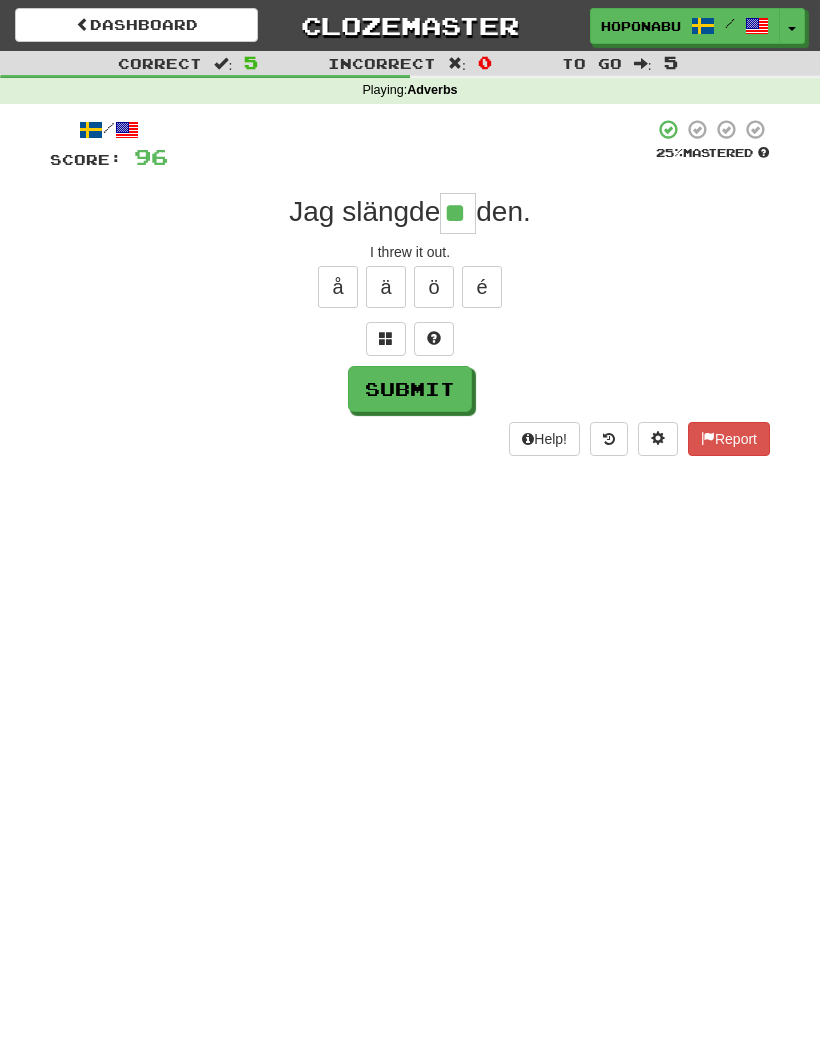 type on "**" 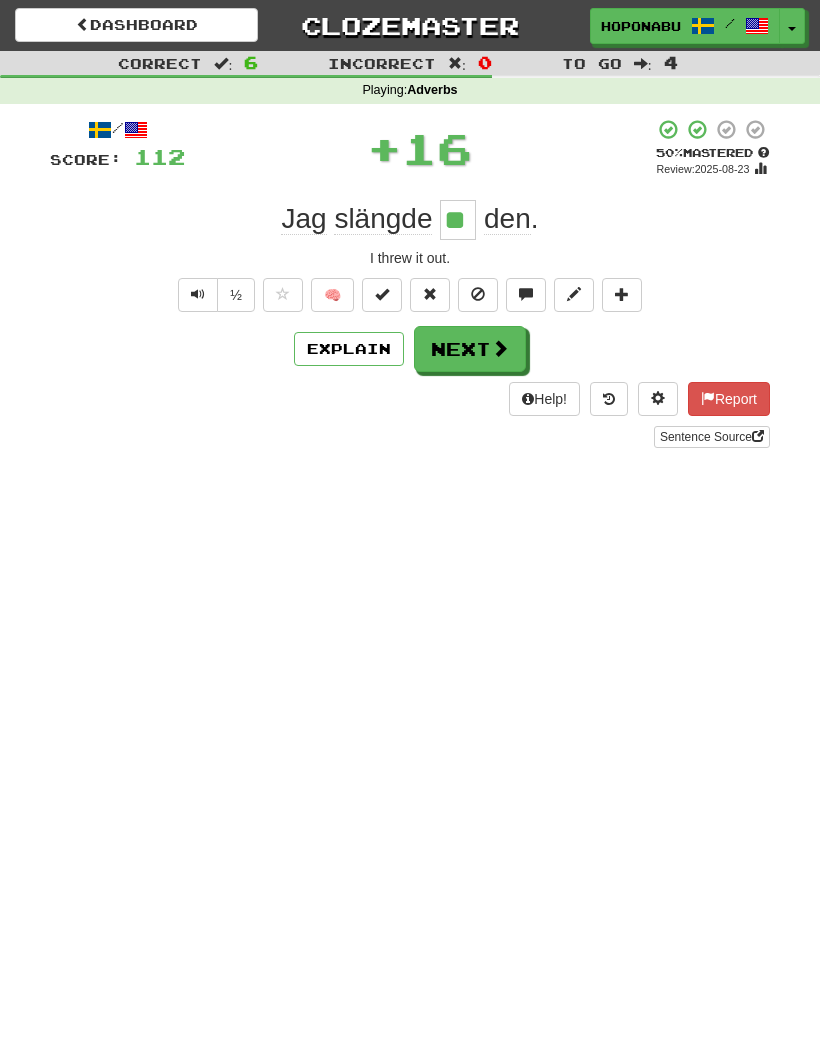 click on "Next" at bounding box center [470, 349] 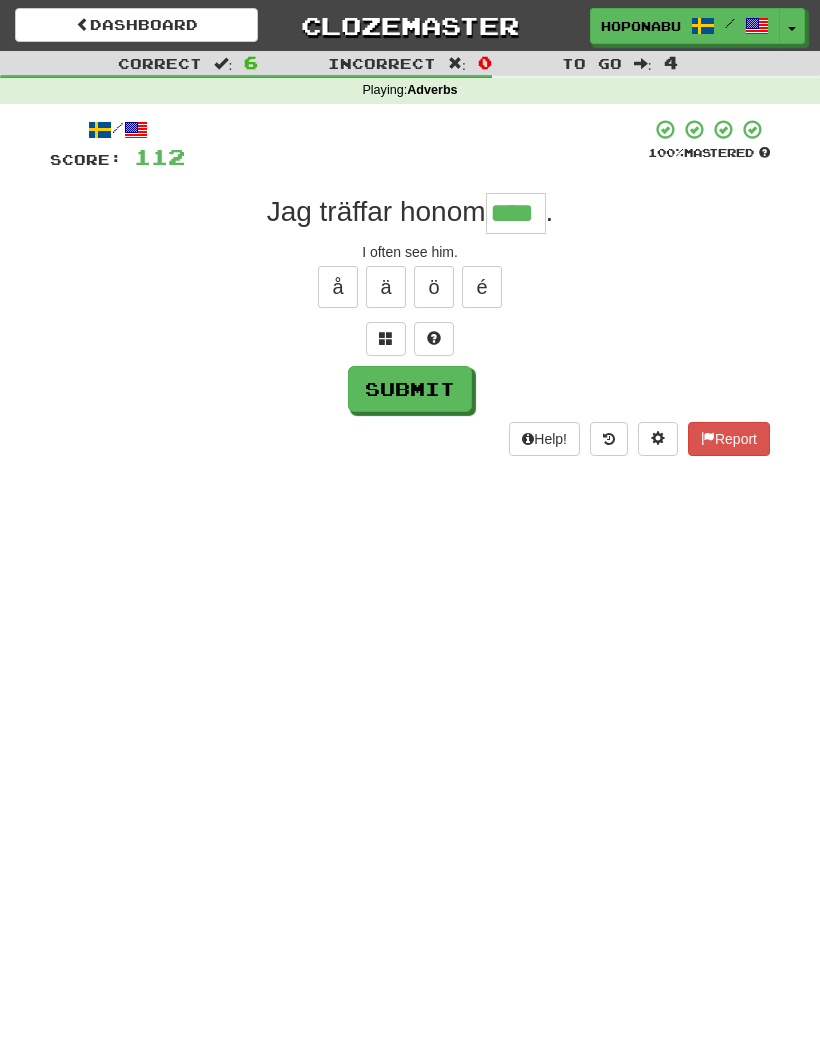 type on "****" 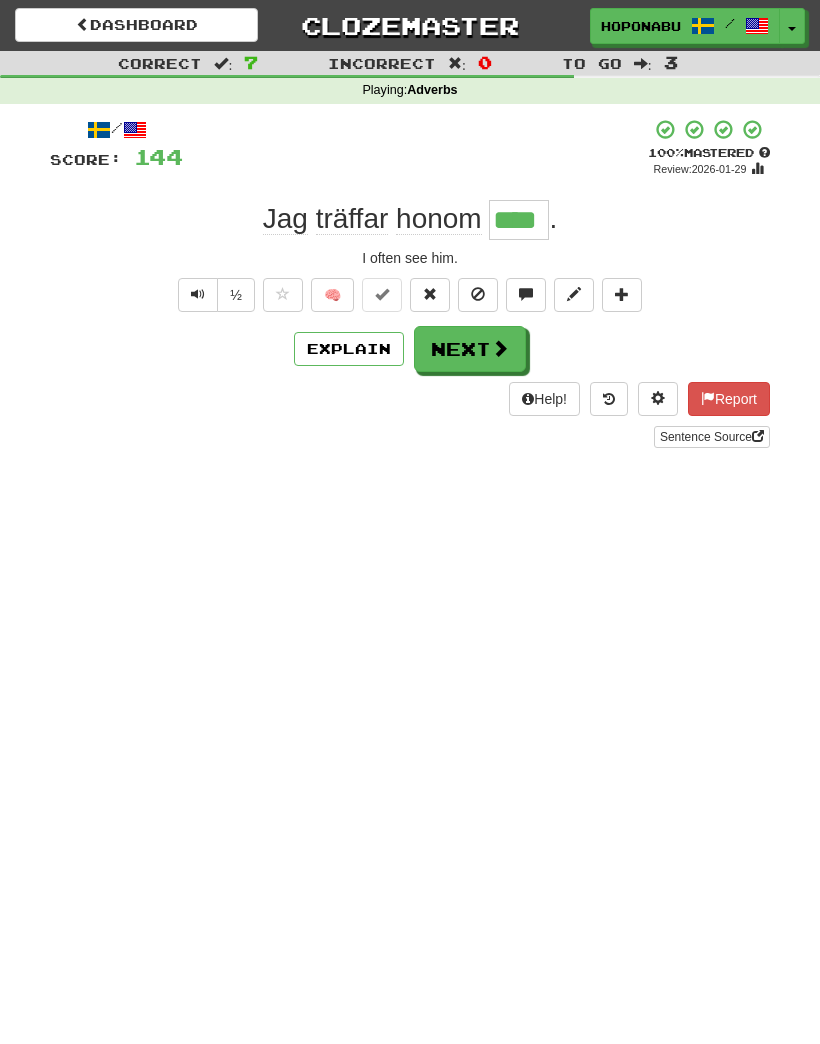 click on "Next" at bounding box center [470, 349] 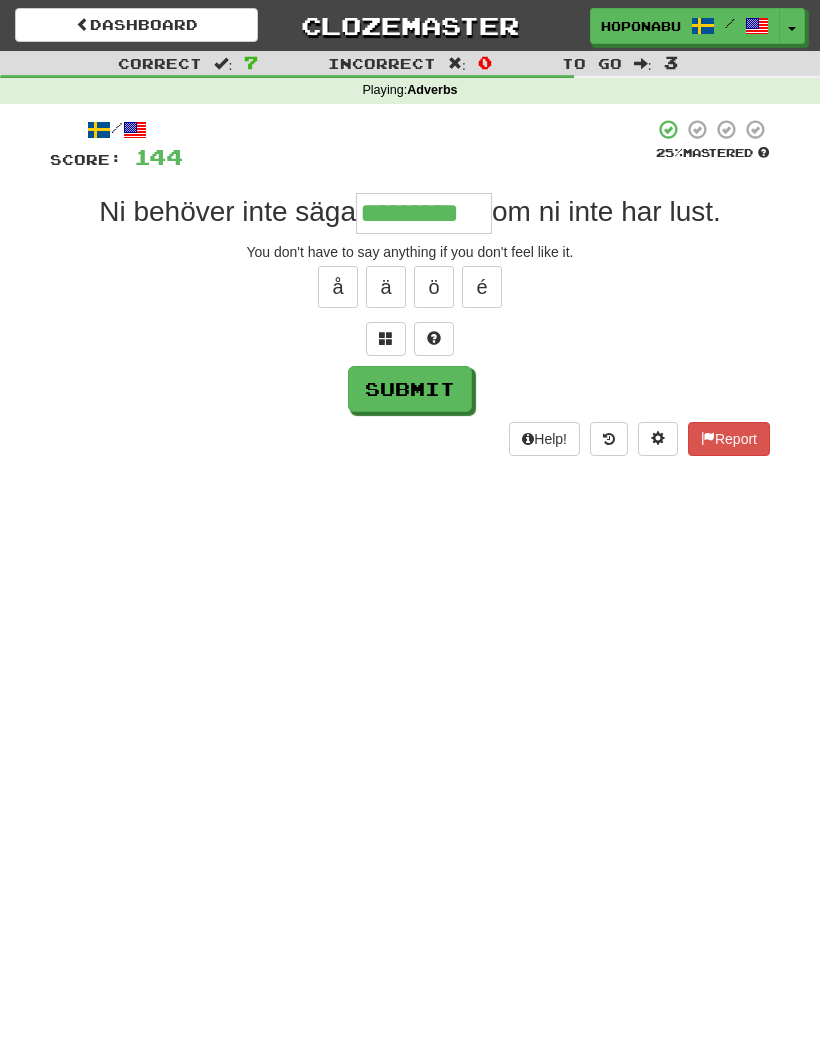 type on "*********" 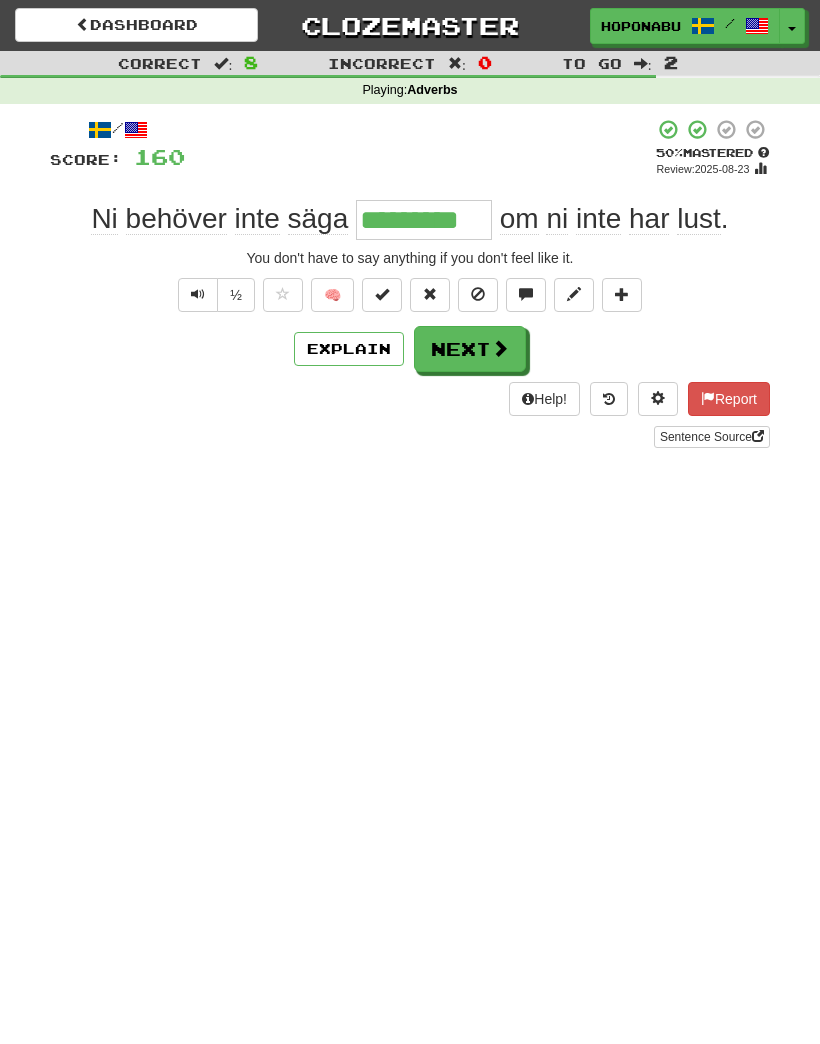 click on "Next" at bounding box center [470, 349] 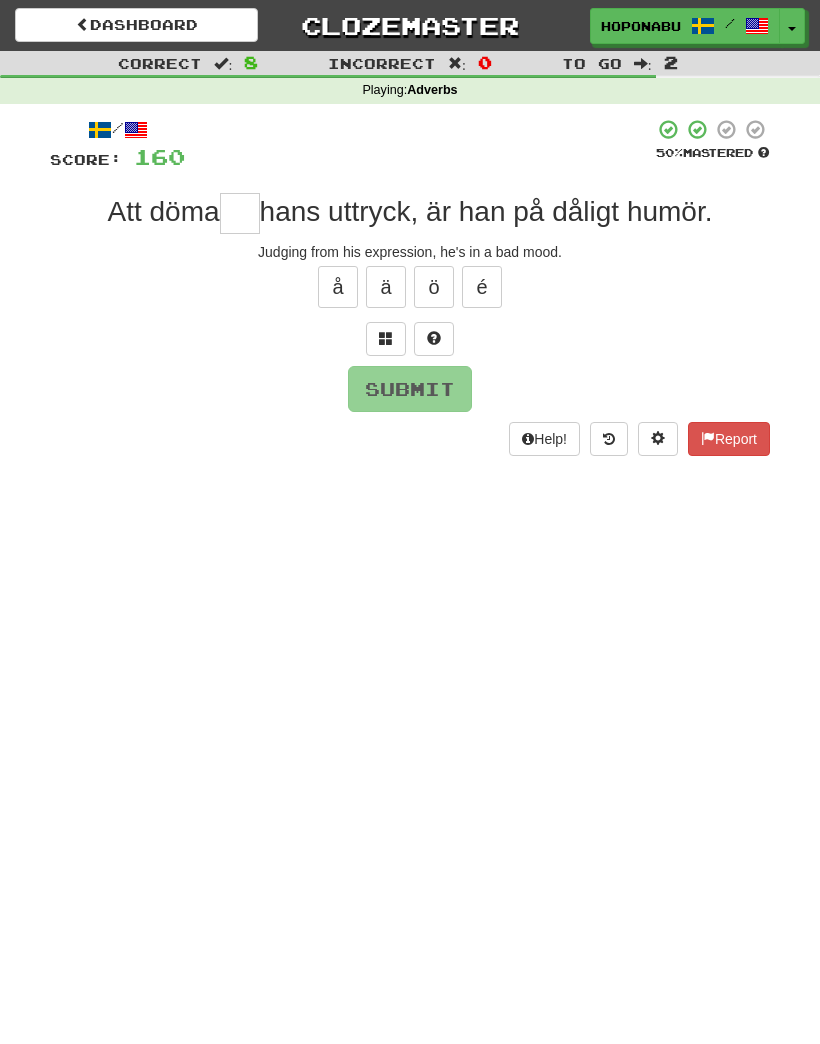 type on "*" 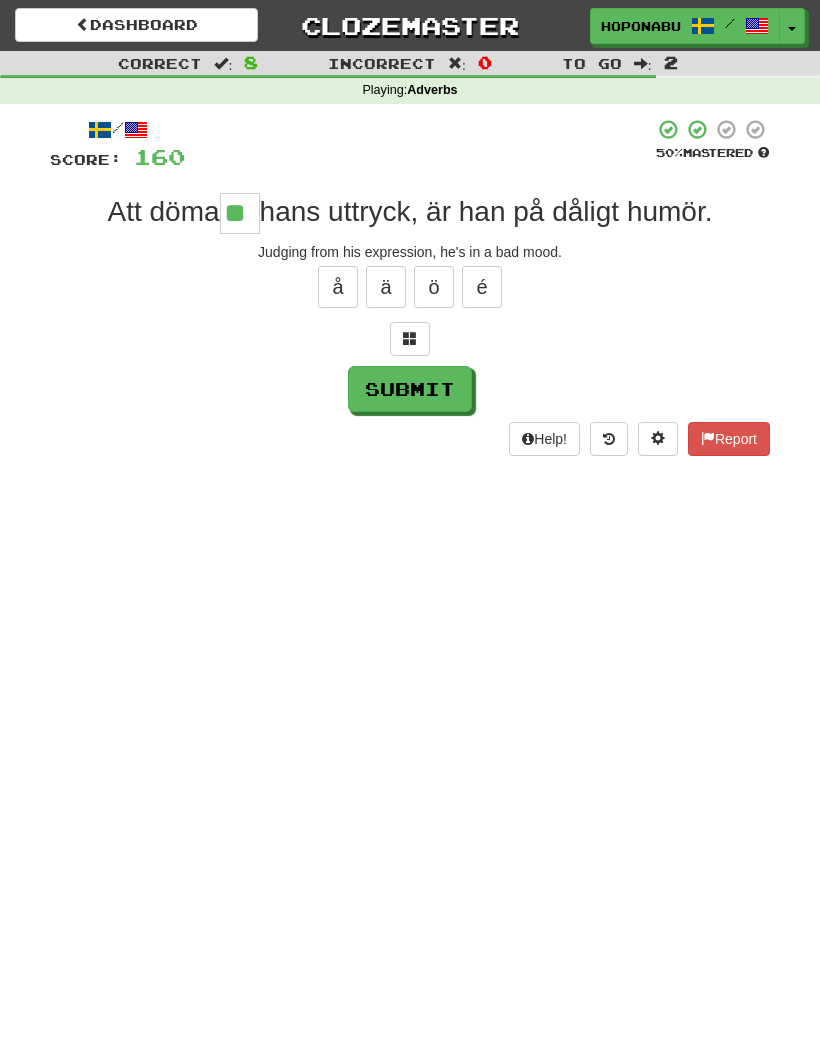 type on "**" 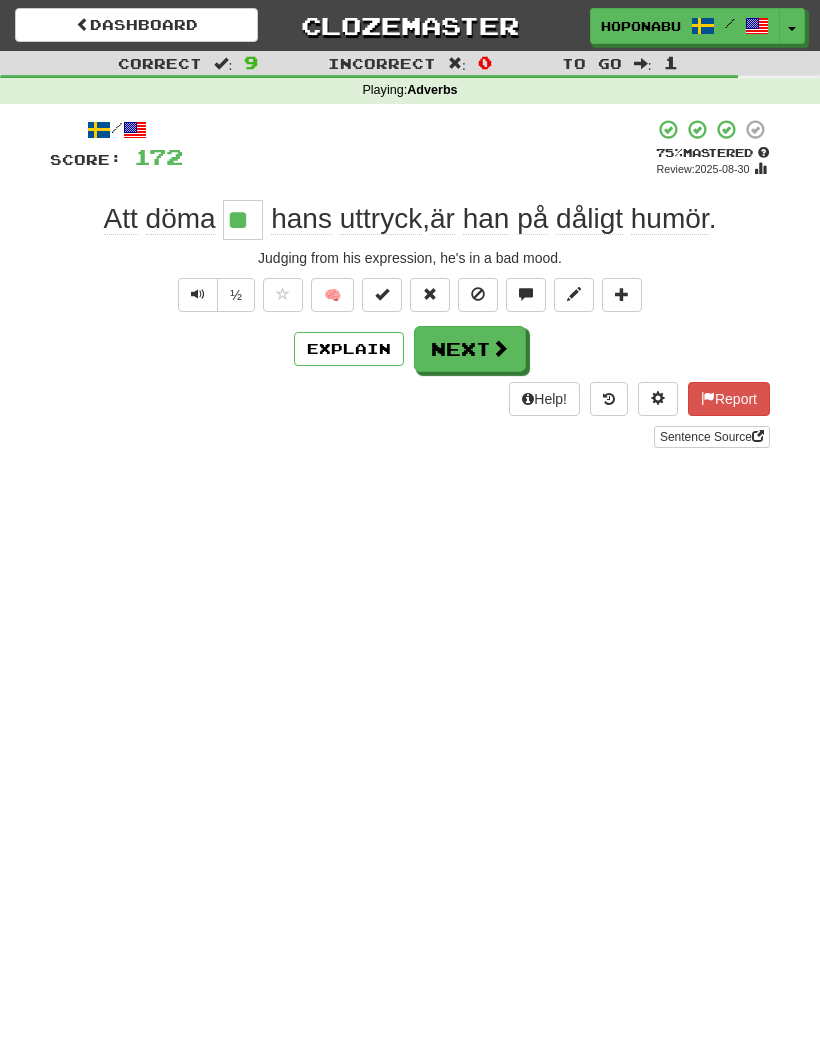 click on "Next" at bounding box center (470, 349) 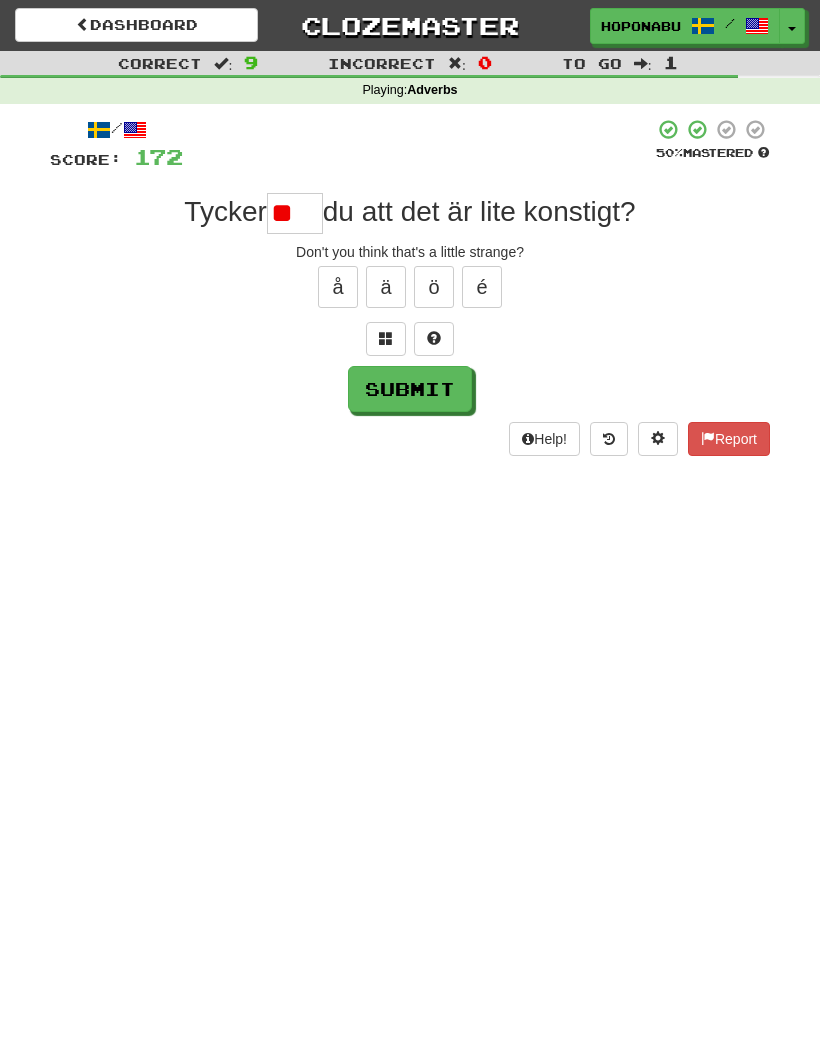 type on "*" 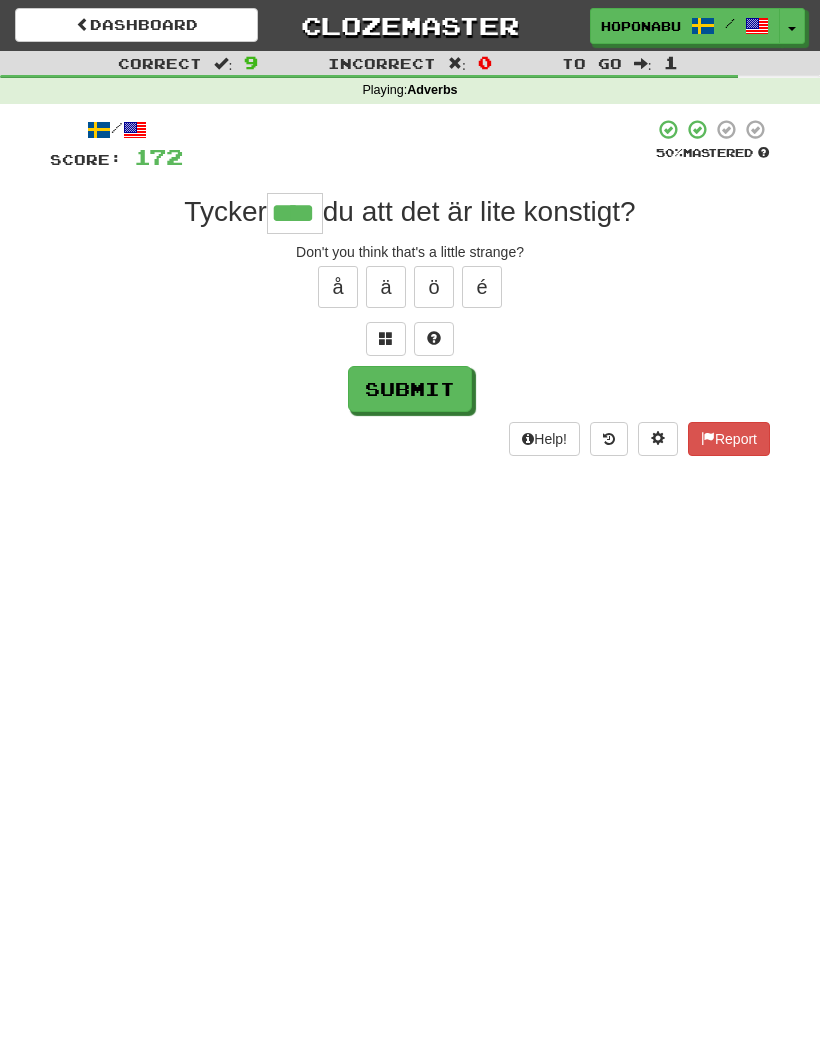 type on "****" 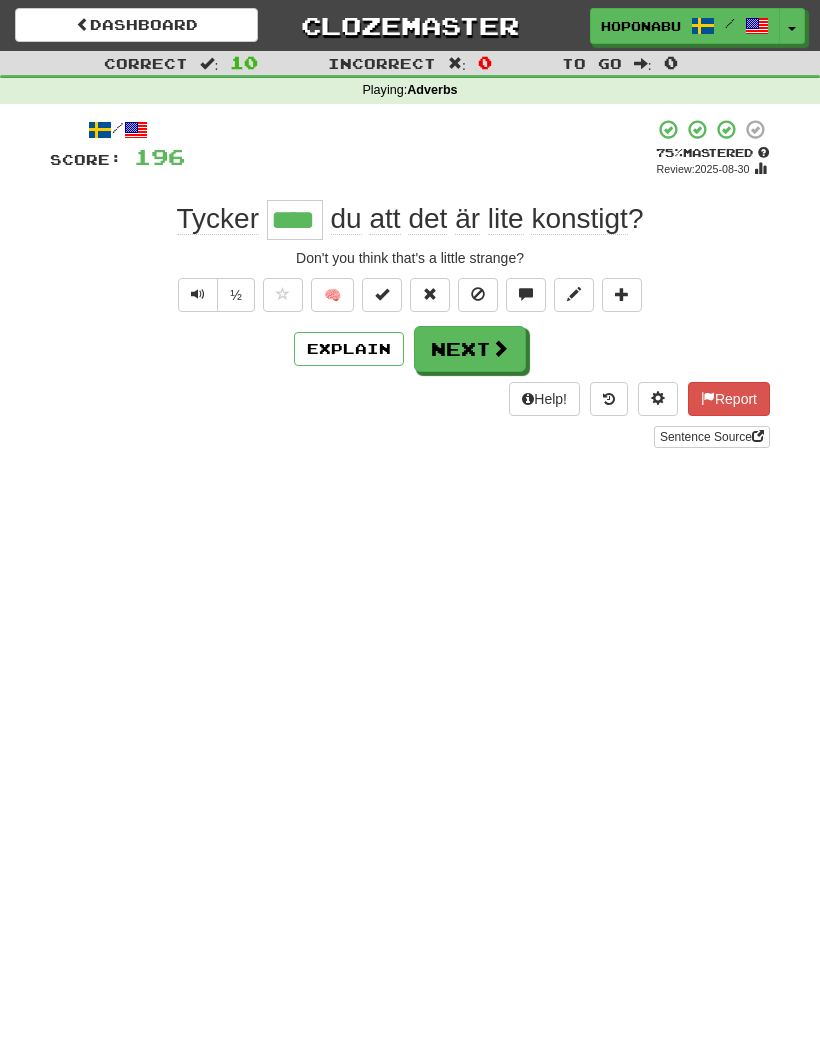 click on "Next" at bounding box center (470, 349) 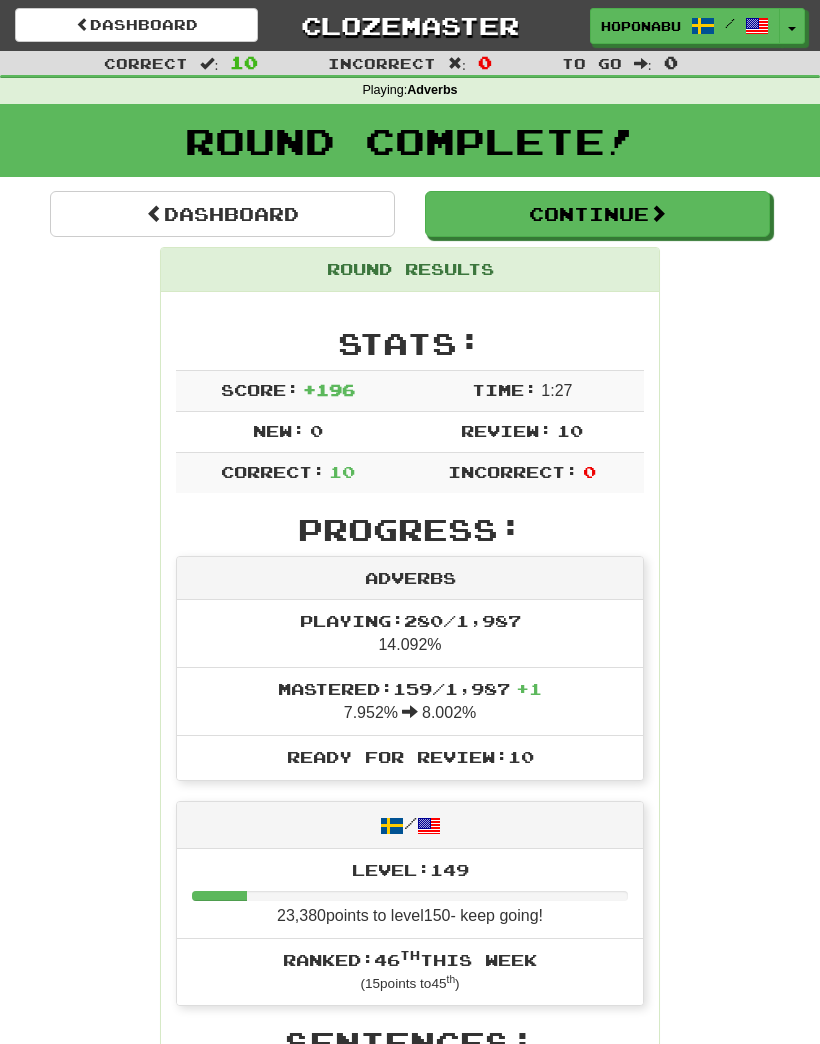 click on "Continue" at bounding box center [597, 214] 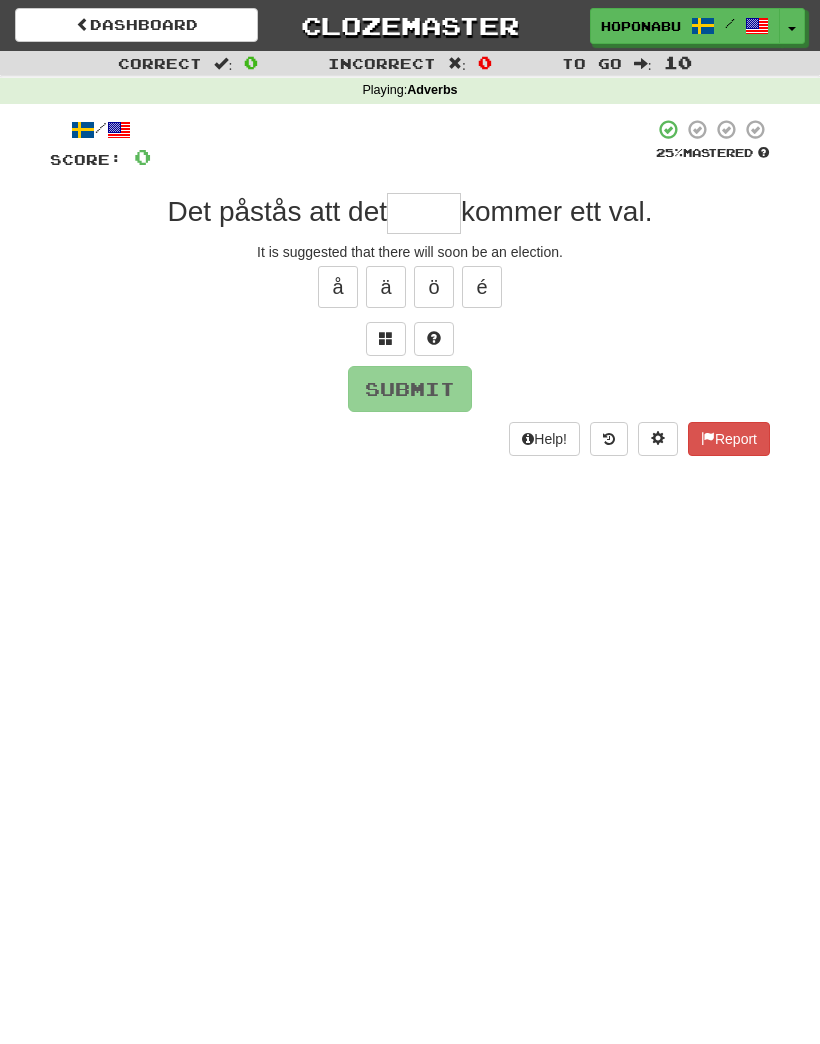 click at bounding box center [424, 213] 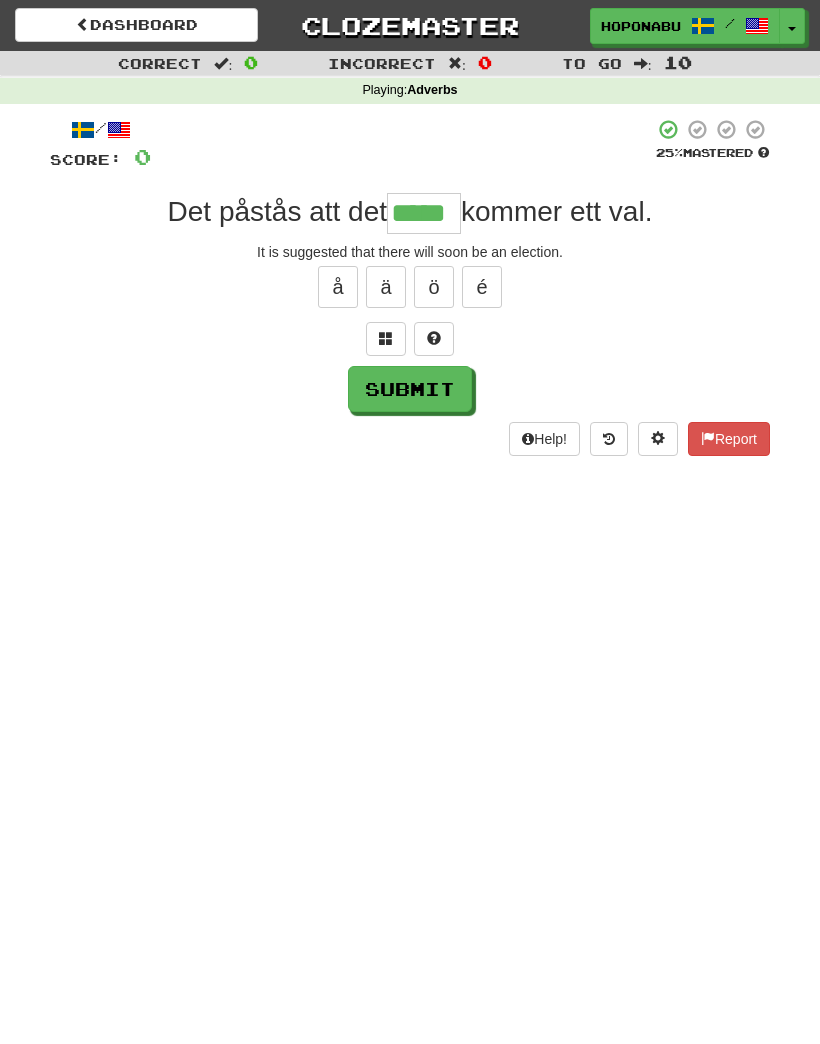 type on "*****" 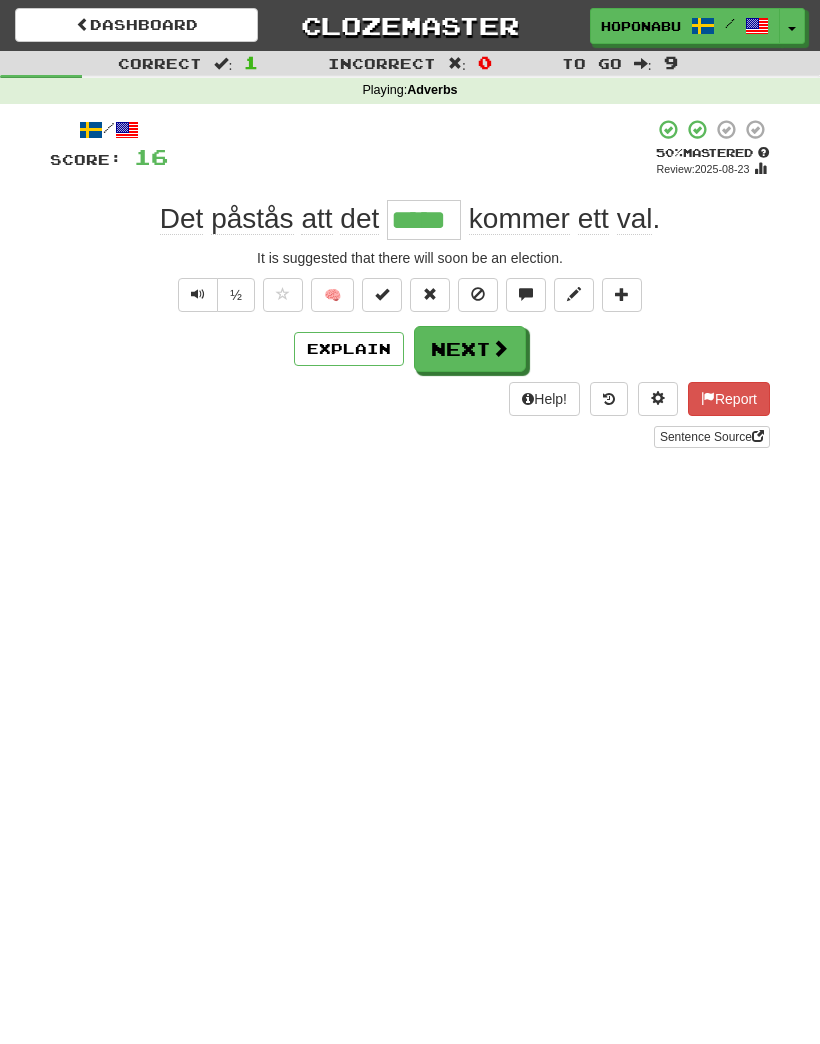 click on "Next" at bounding box center [470, 349] 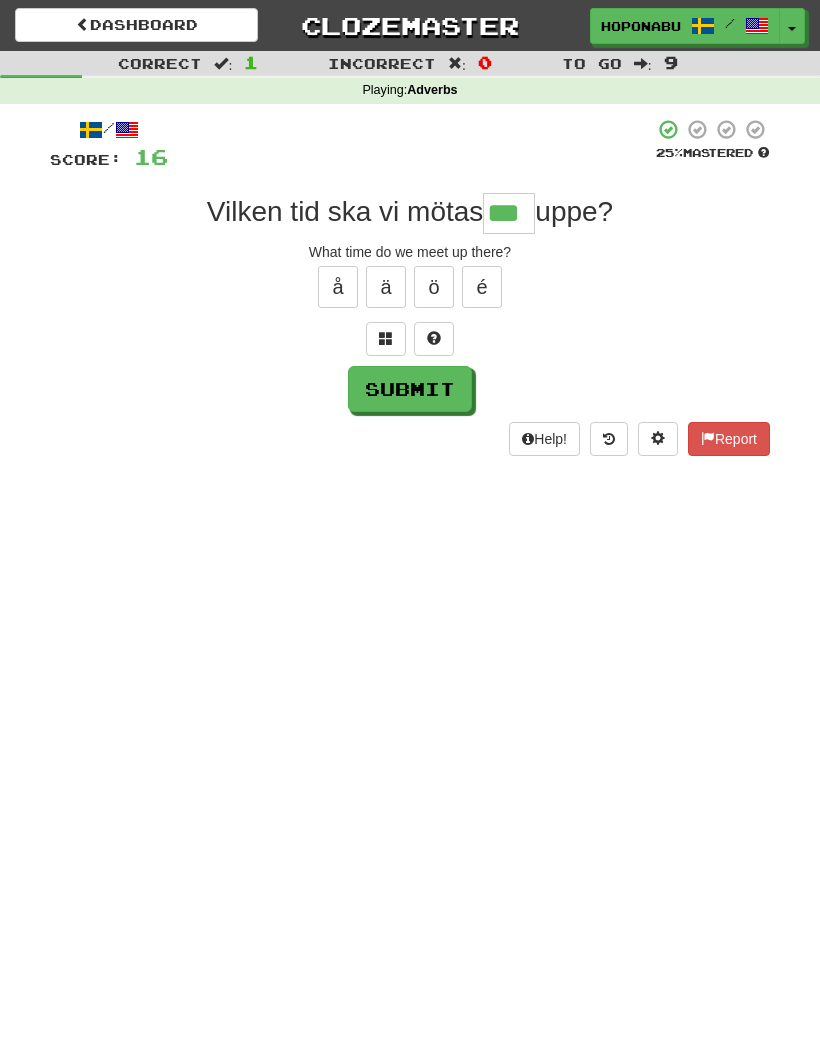 type on "***" 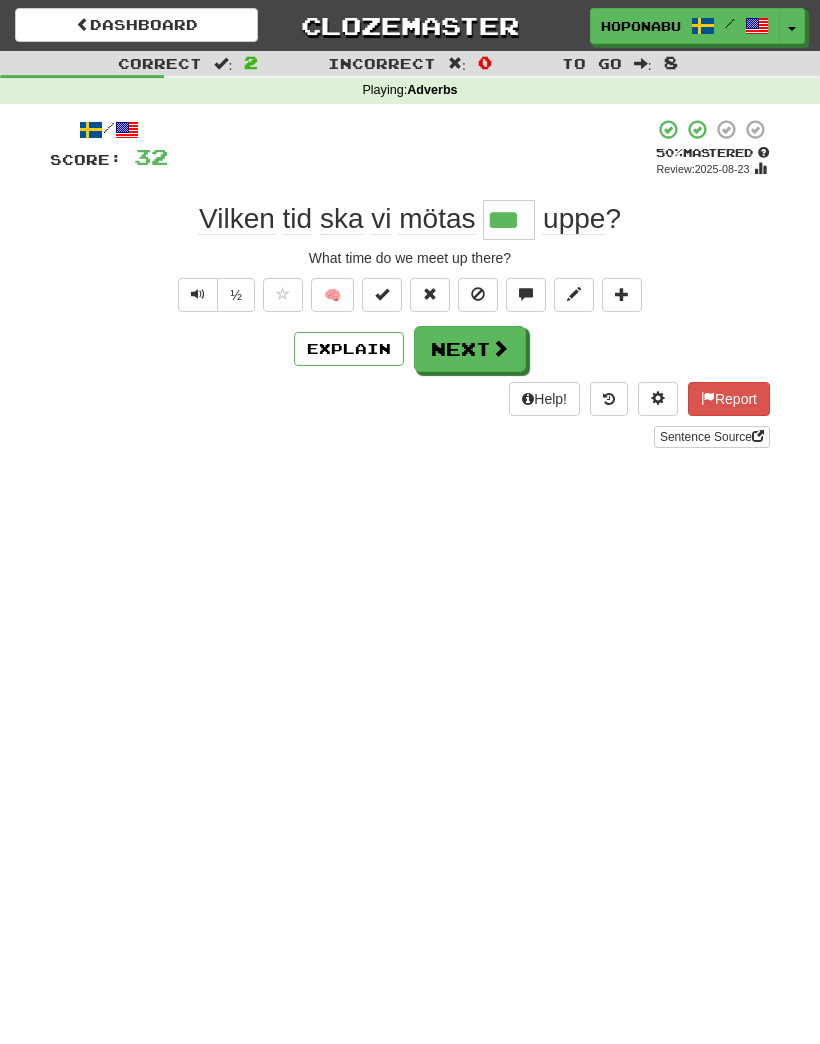 click on "Next" at bounding box center [470, 349] 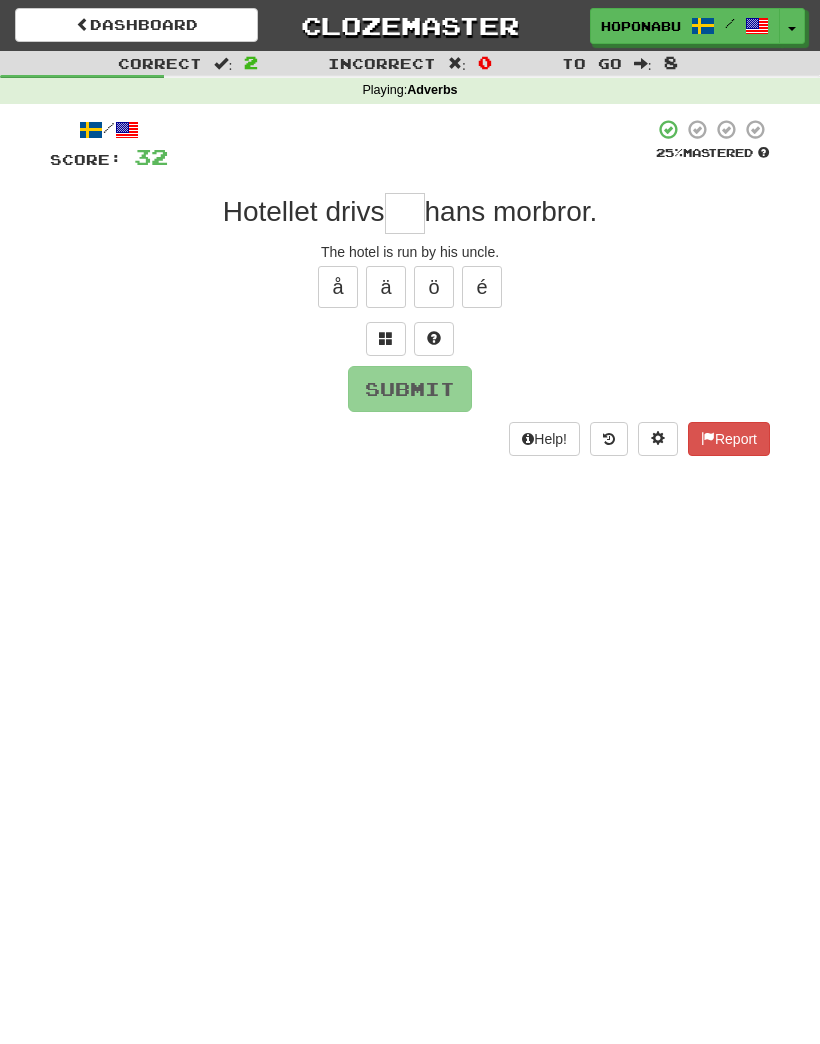 type on "*" 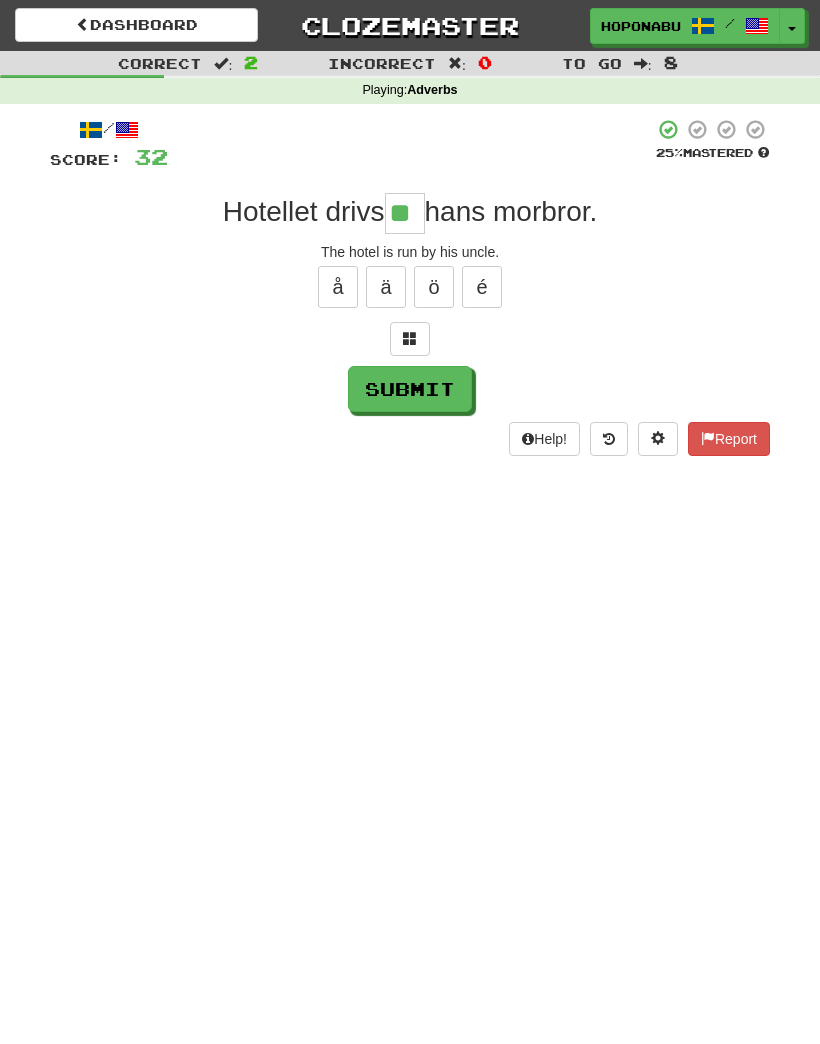 type on "**" 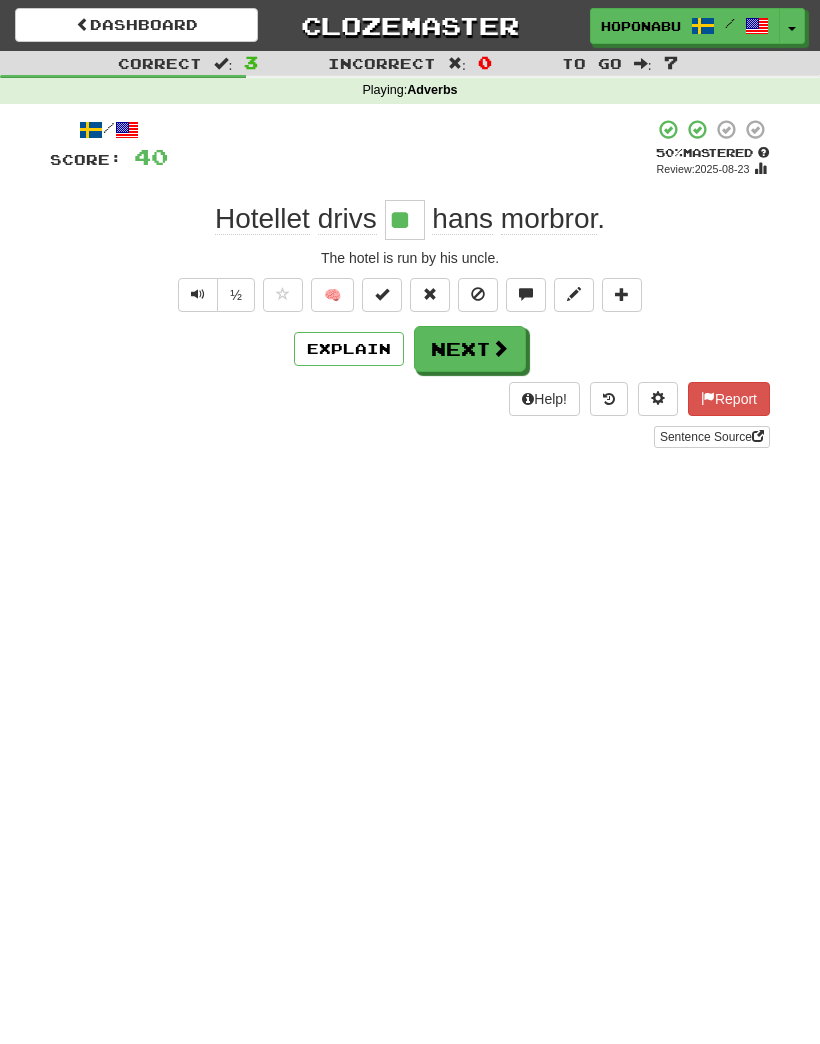 click on "Next" at bounding box center (470, 349) 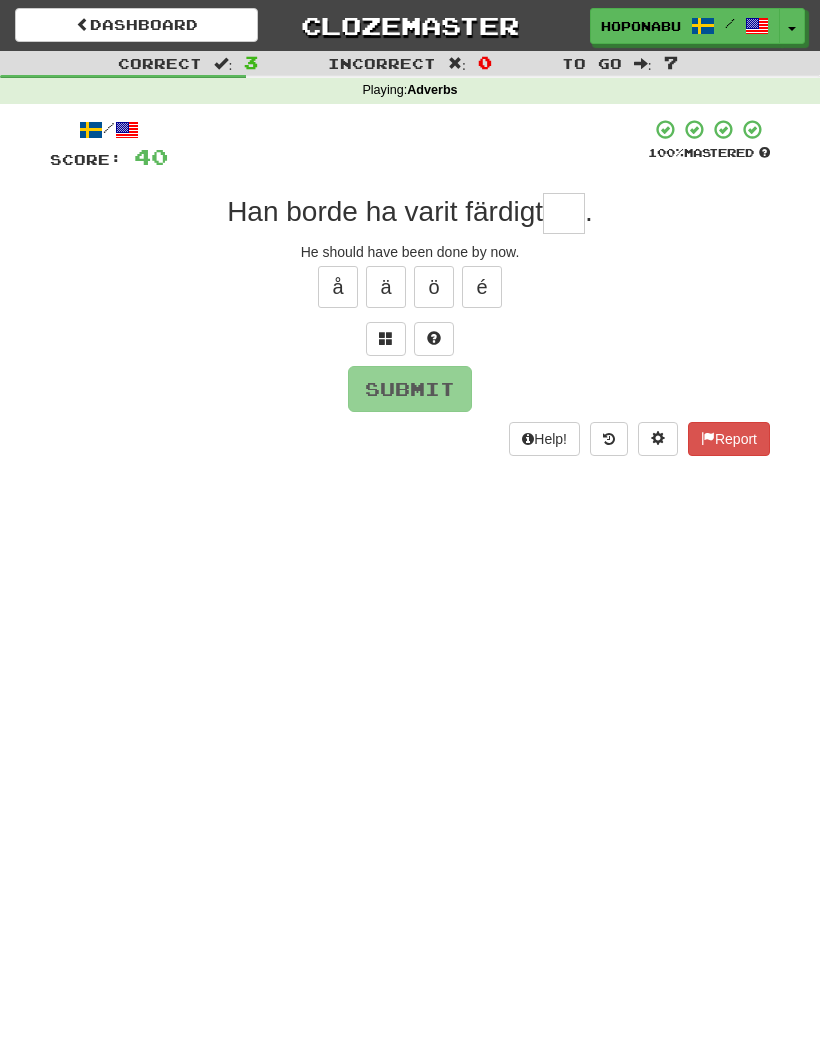 click at bounding box center [434, 339] 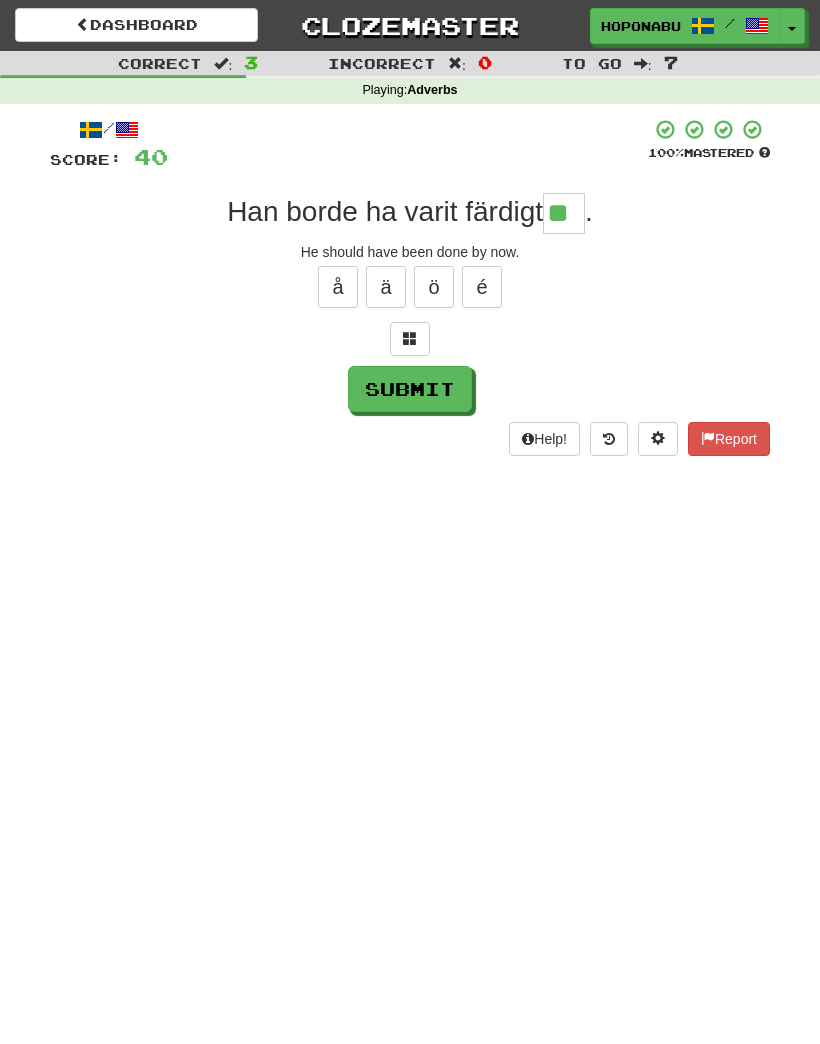 type on "**" 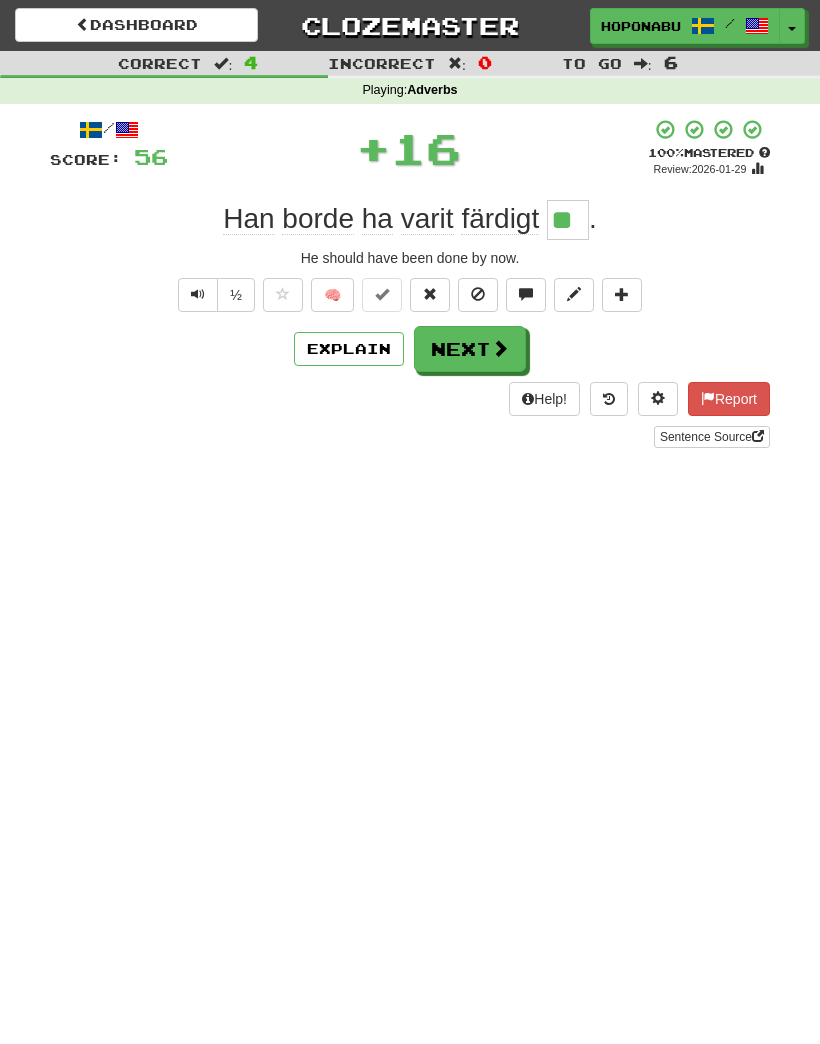 click on "Next" at bounding box center (470, 349) 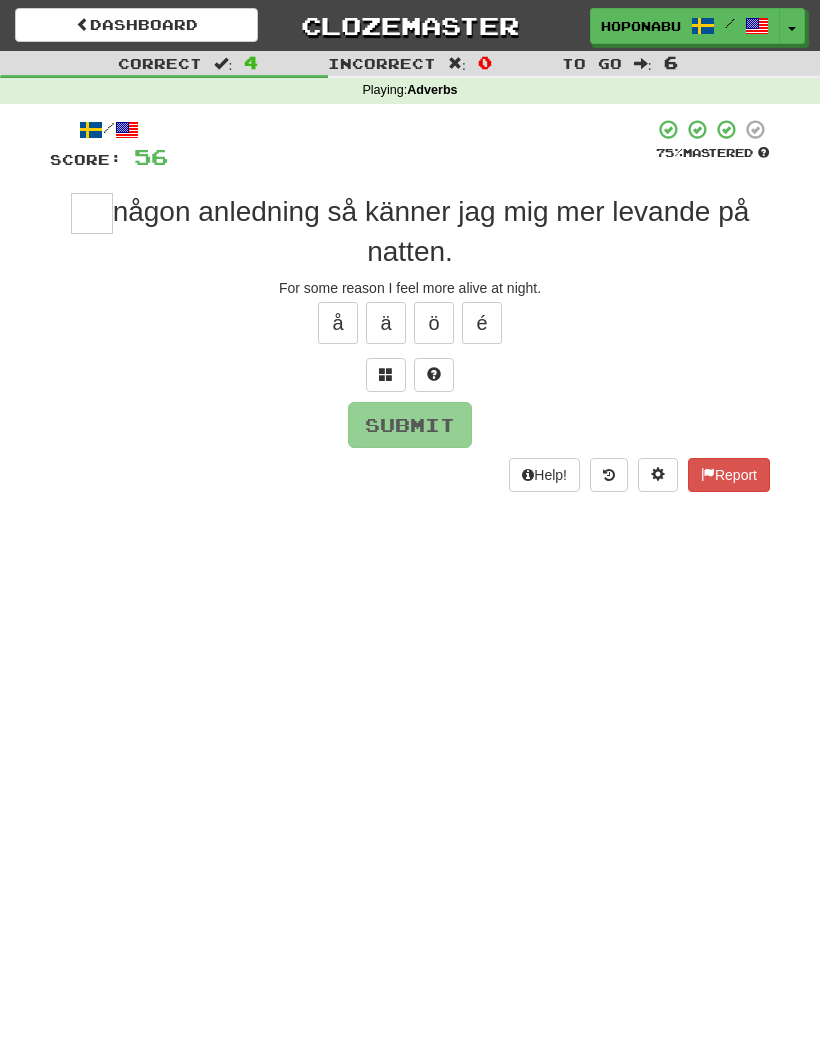 click at bounding box center [434, 374] 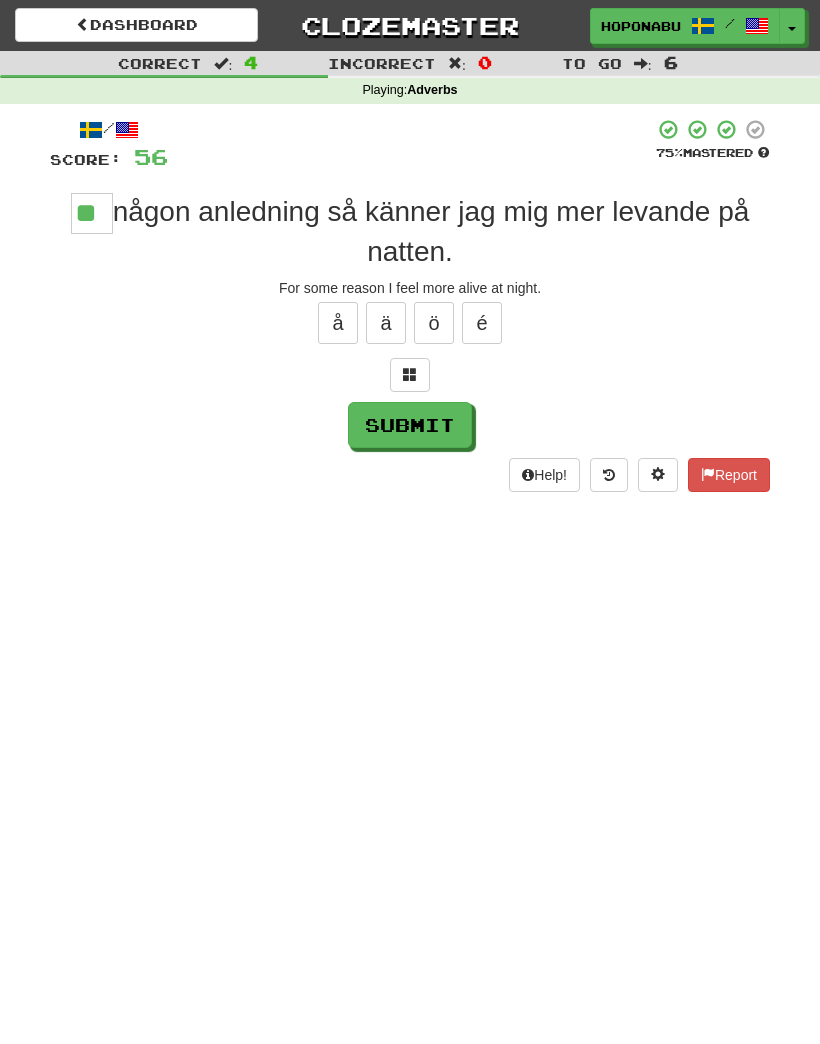 type on "**" 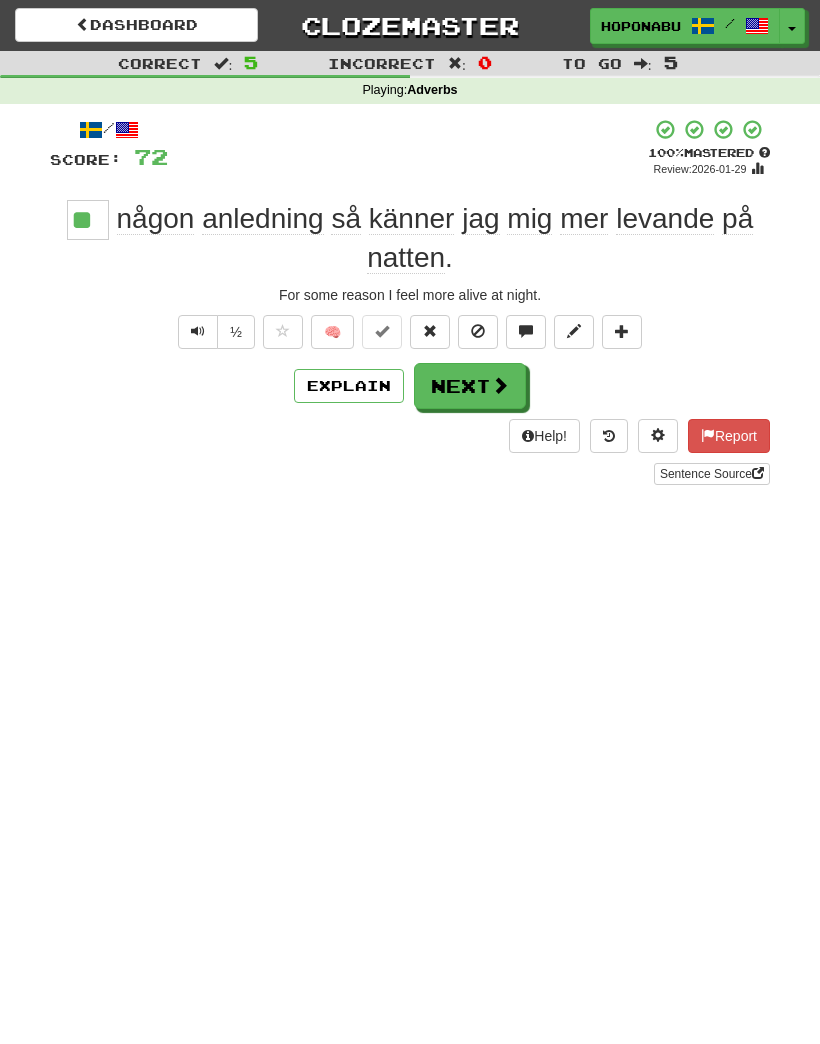 click on "Next" at bounding box center (470, 386) 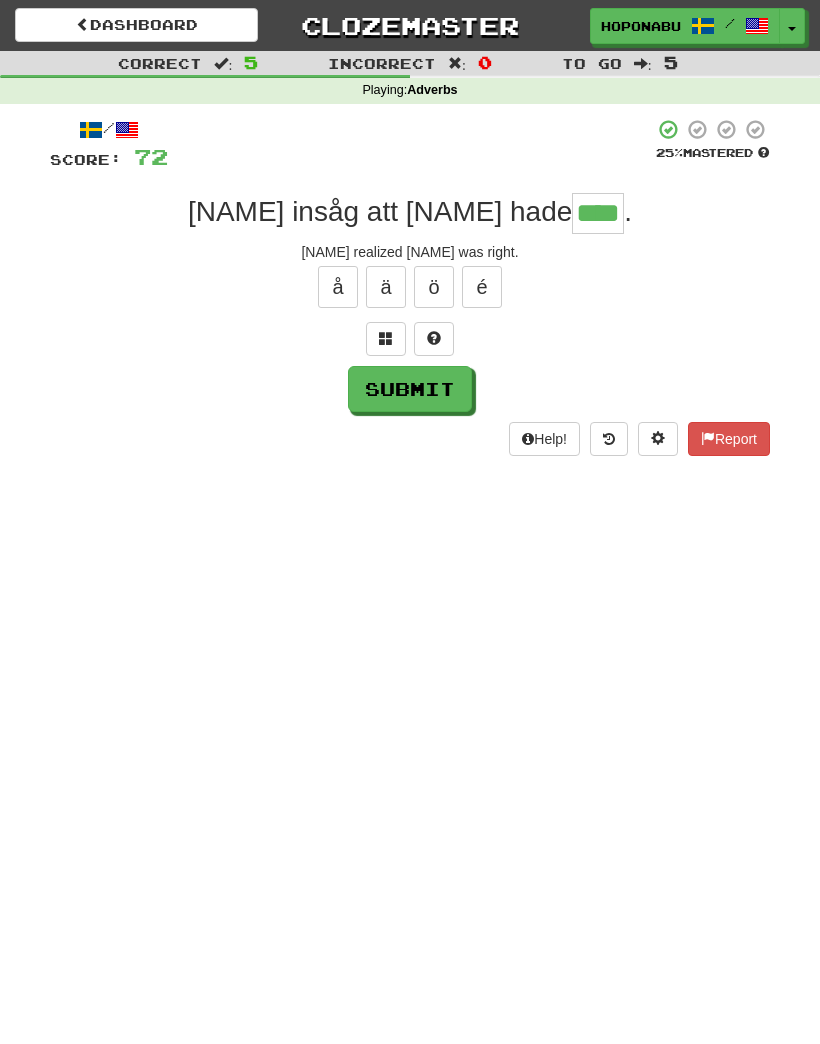 type on "****" 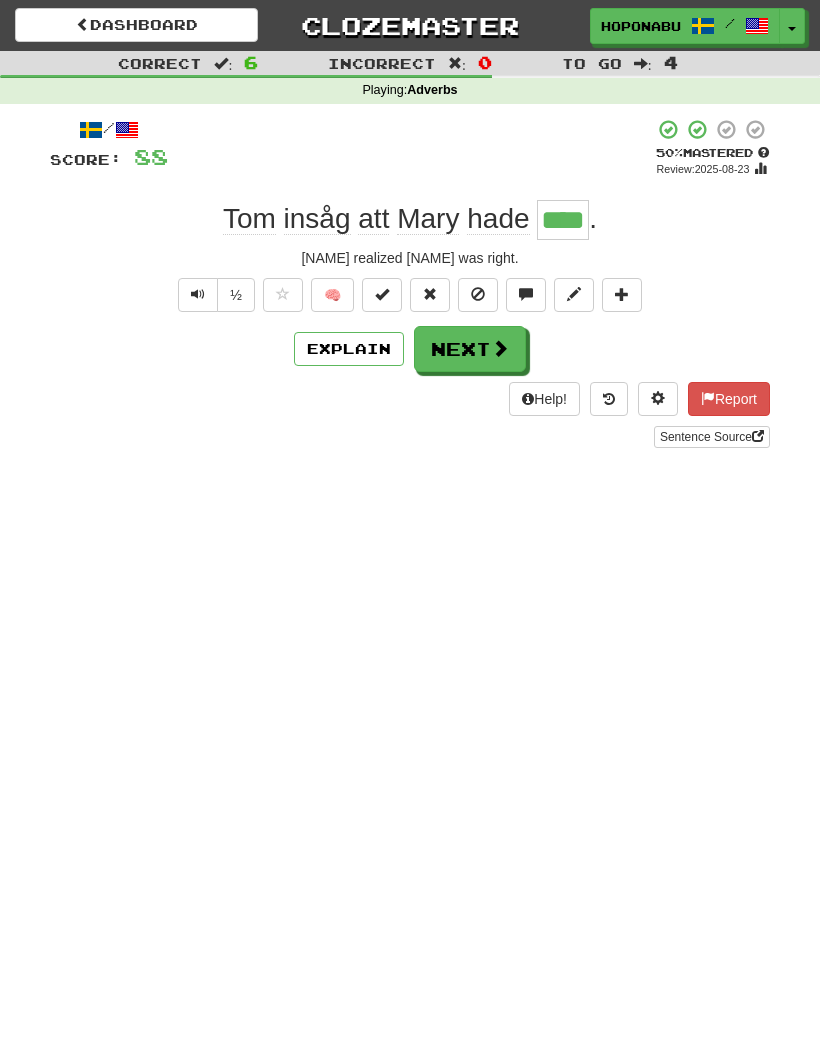 click on "Next" at bounding box center (470, 349) 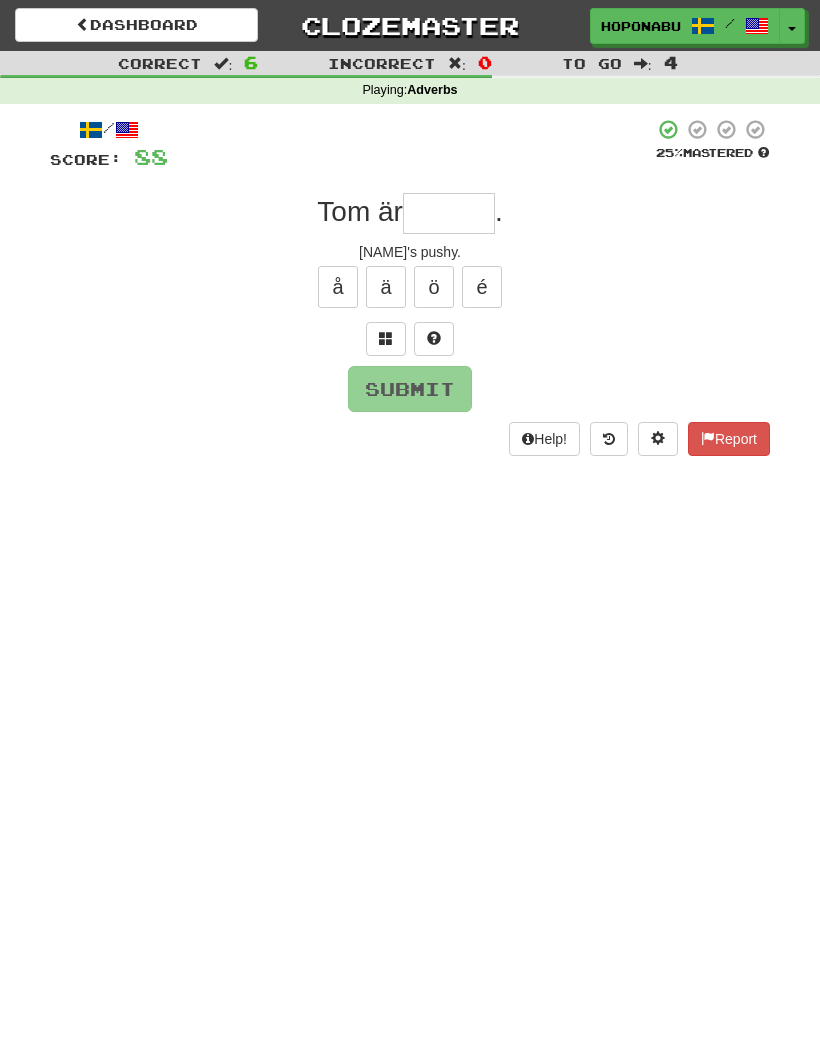 click at bounding box center (434, 339) 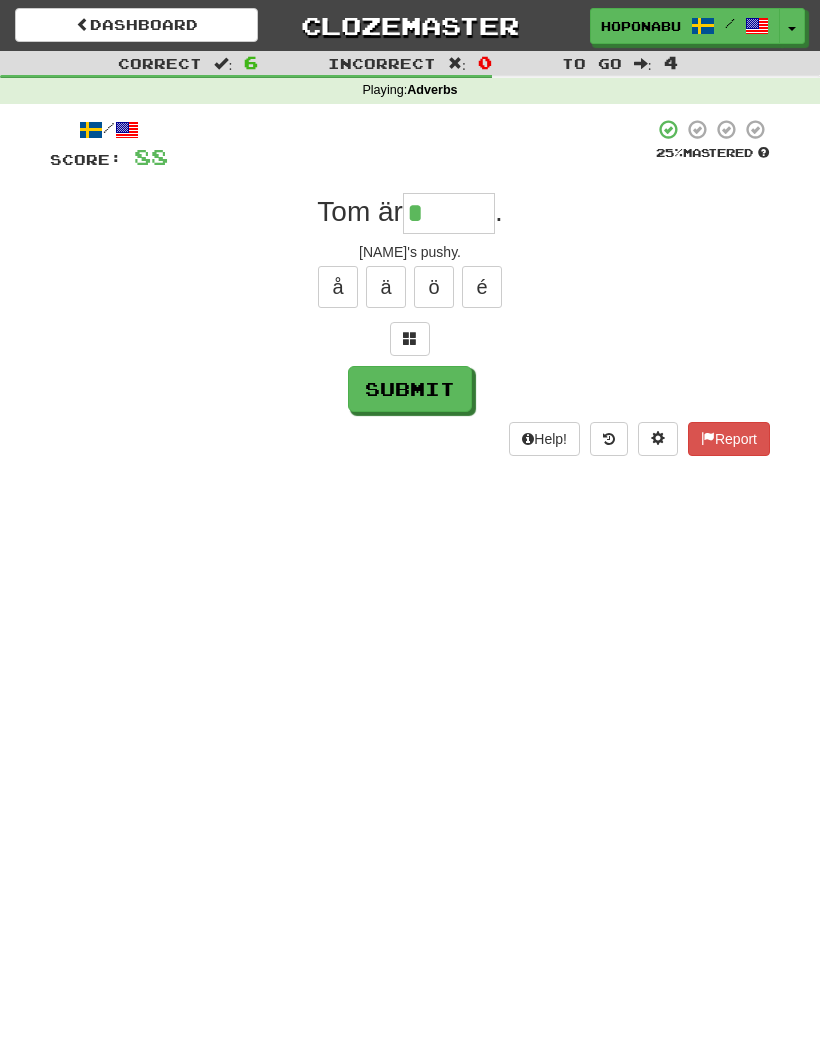 click at bounding box center [410, 339] 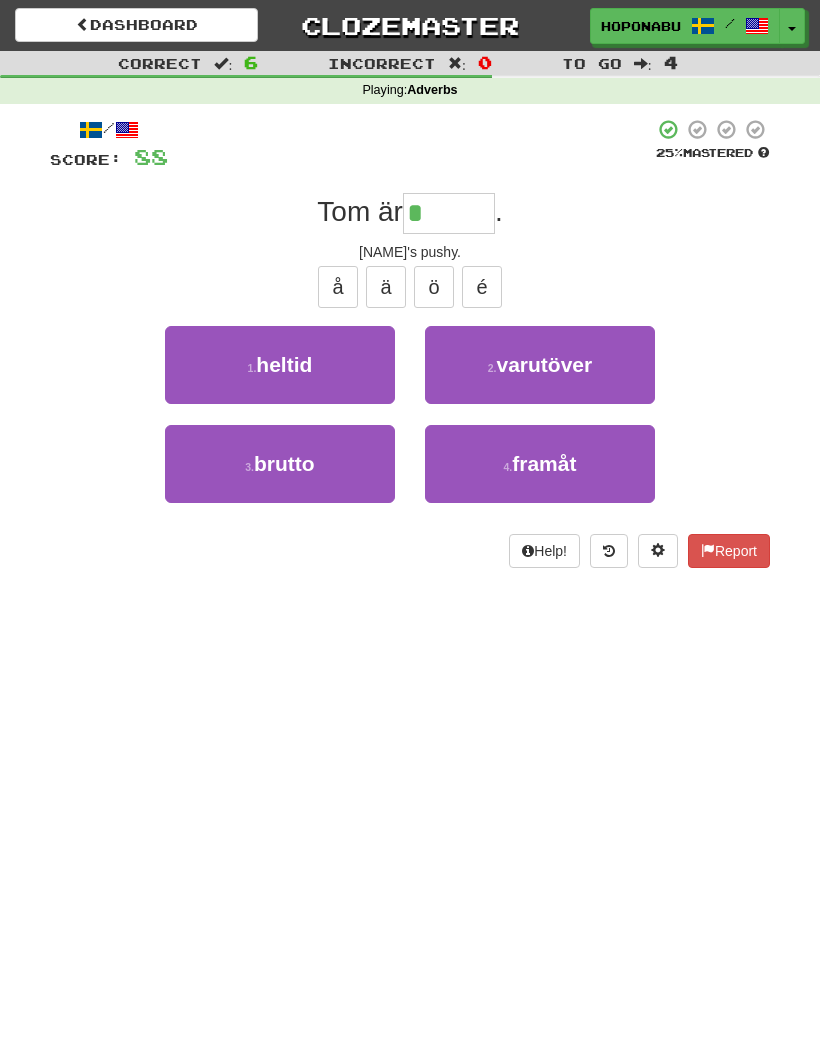 click on "framåt" at bounding box center (544, 463) 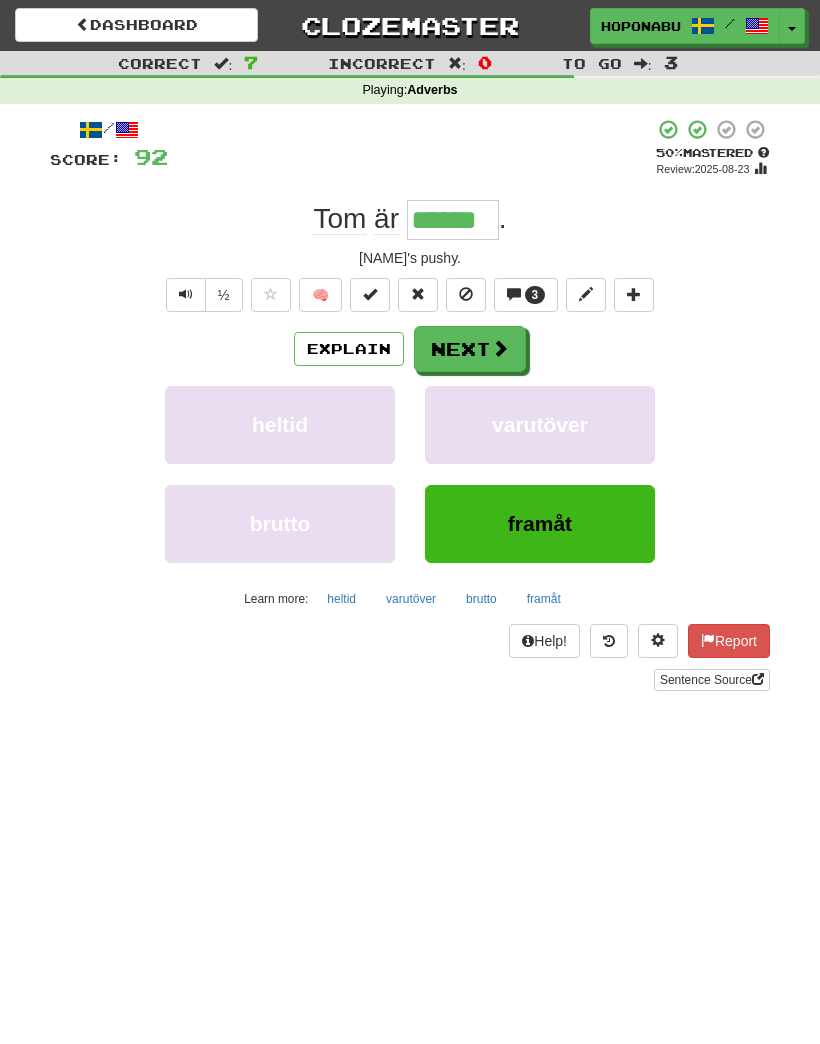 click on "Explain" at bounding box center [349, 349] 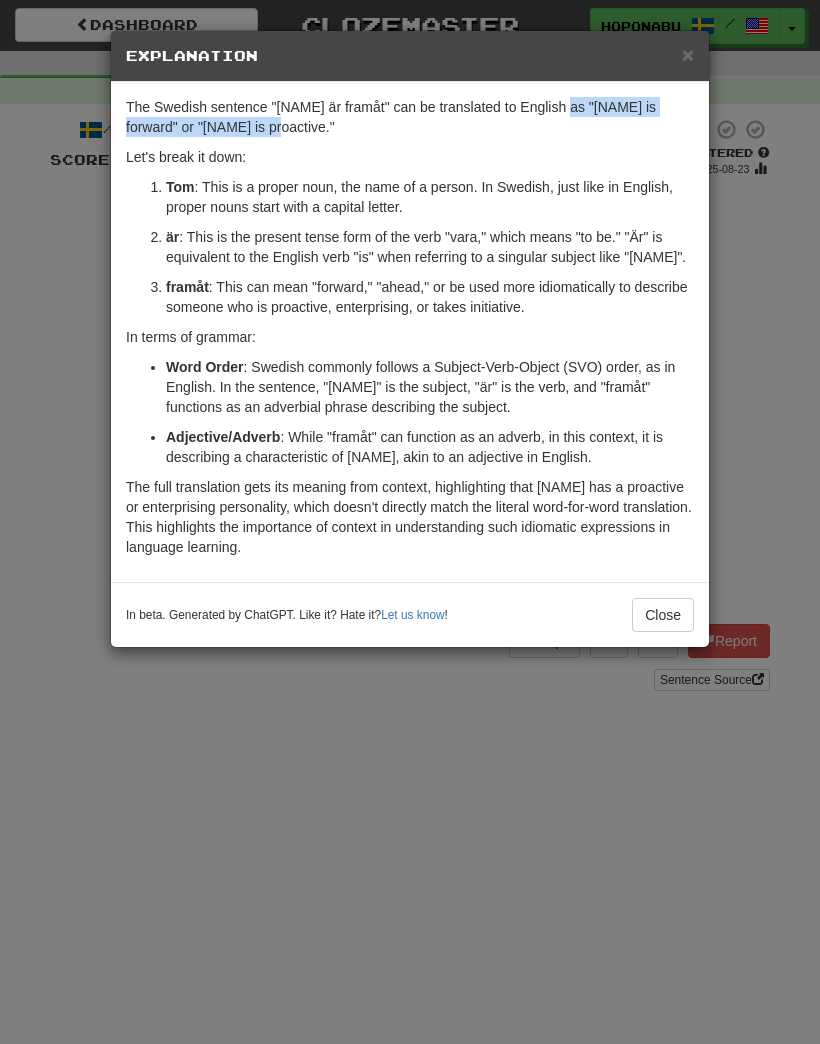 click on "× Explanation The Swedish sentence "[NAME] är framåt" can be translated to English as "[NAME] is forward" or "[NAME] is proactive."
Let's break it down:
[NAME] : This is a proper noun, the name of a person. In Swedish, just like in English, proper nouns start with a capital letter.
är : This is the present tense form of the verb "vara," which means "to be." "Är" is equivalent to the English verb "is" when referring to a singular subject like "[NAME]"
framåt : This can mean "forward," "ahead," or be used more idiomatically to describe someone who is proactive, enterprising, or takes initiative.
In terms of grammar:
Word Order : Swedish commonly follows a Subject-Verb-Object (SVO) order, as in English. In the sentence, "[NAME]" is the subject, "är" is the verb, and "framåt" functions as an adverbial phrase describing the subject.
Adjective/Adverb : While "framåt" can function as an adverb, in this context, it is describing a characteristic of [NAME], akin to an adjective in English." at bounding box center [410, 522] 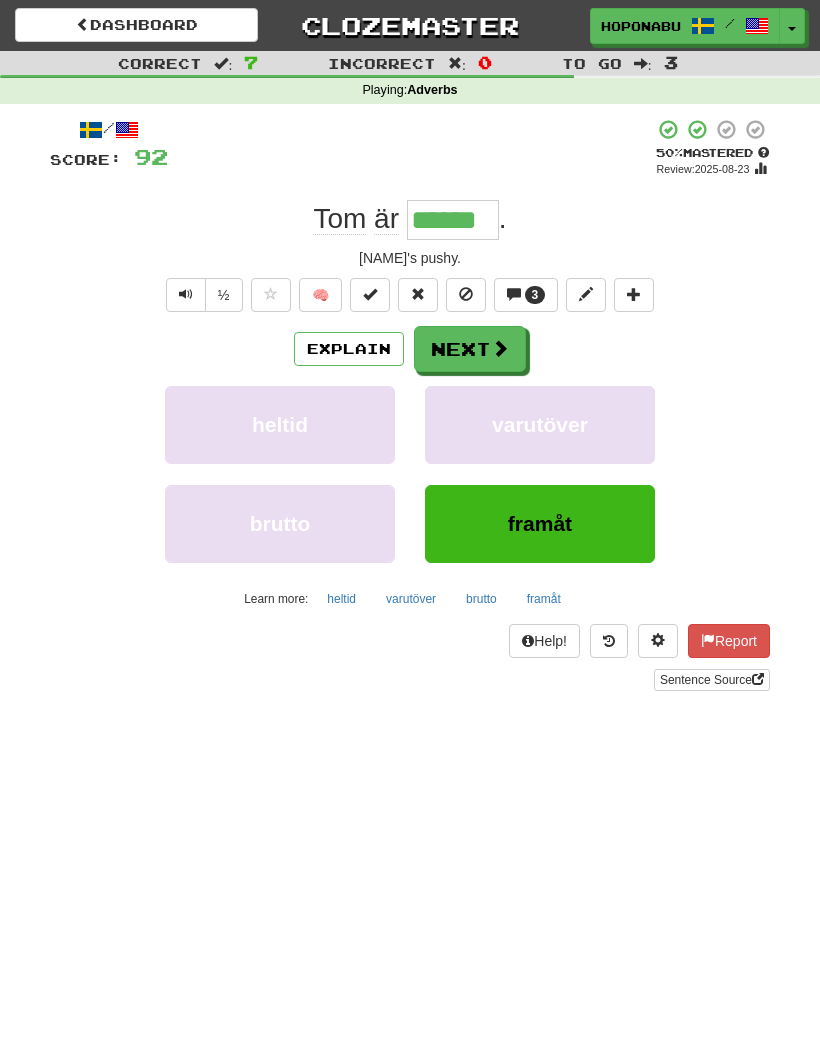 click on "Report" at bounding box center (729, 641) 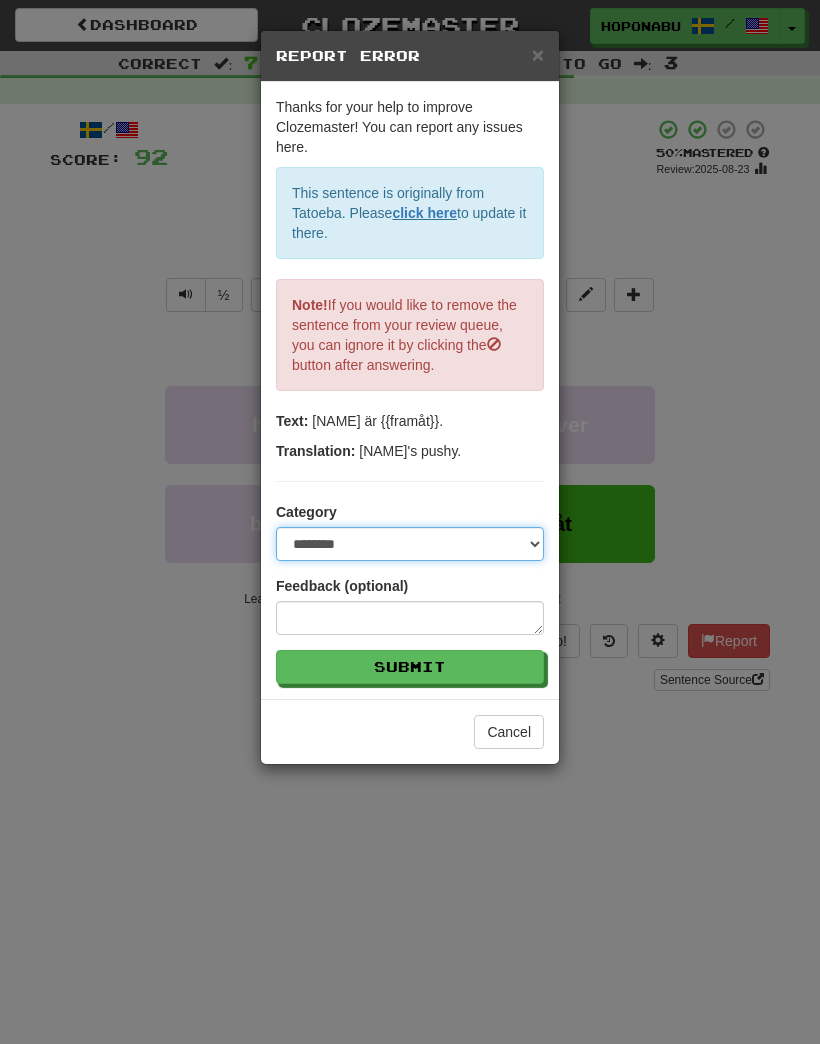 click on "**********" at bounding box center [410, 544] 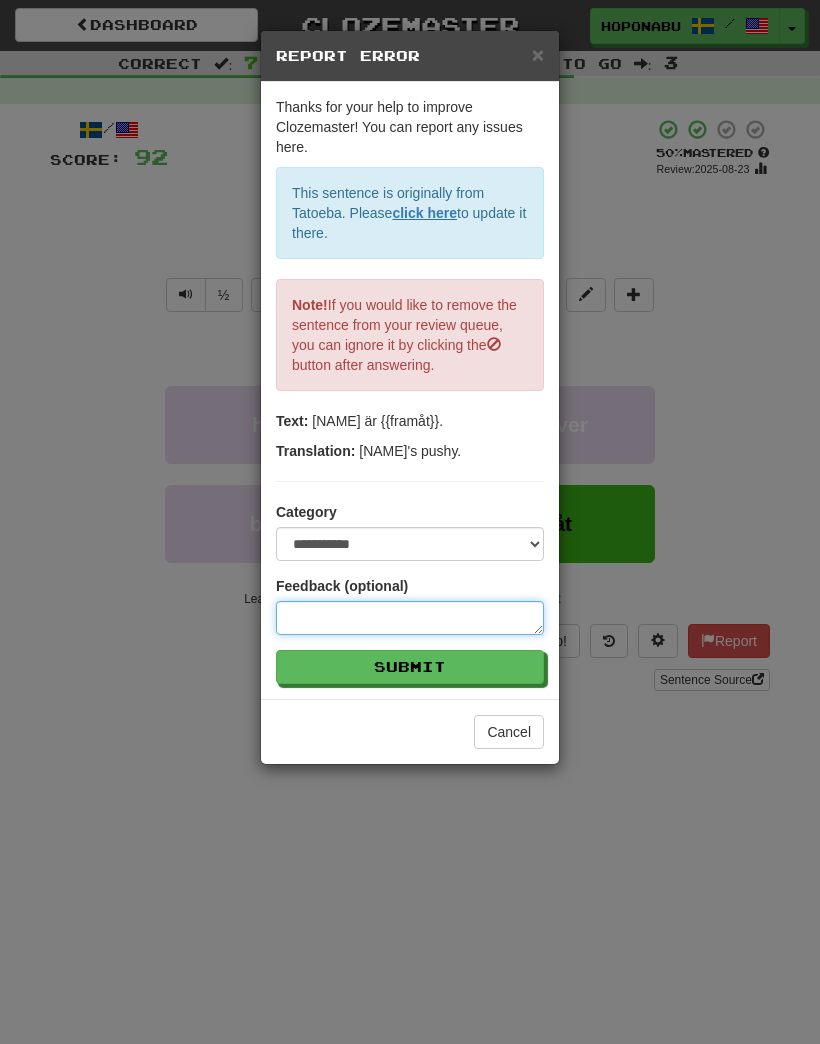 click at bounding box center [410, 618] 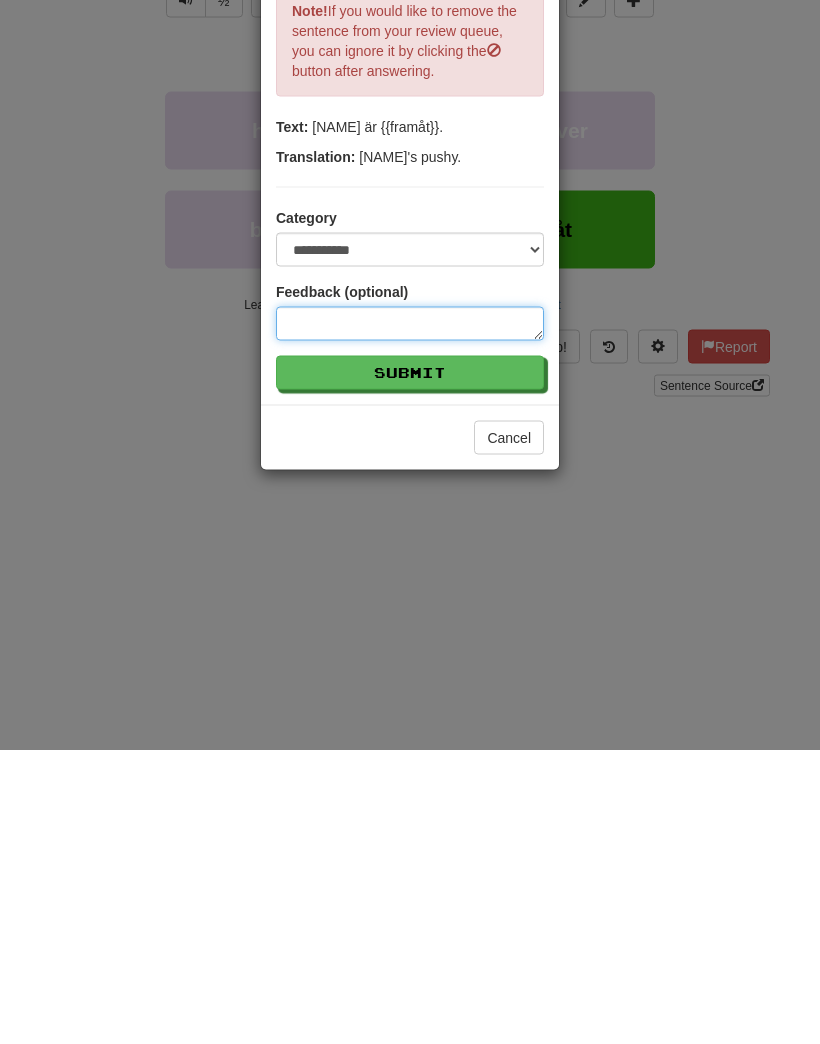 paste on "**********" 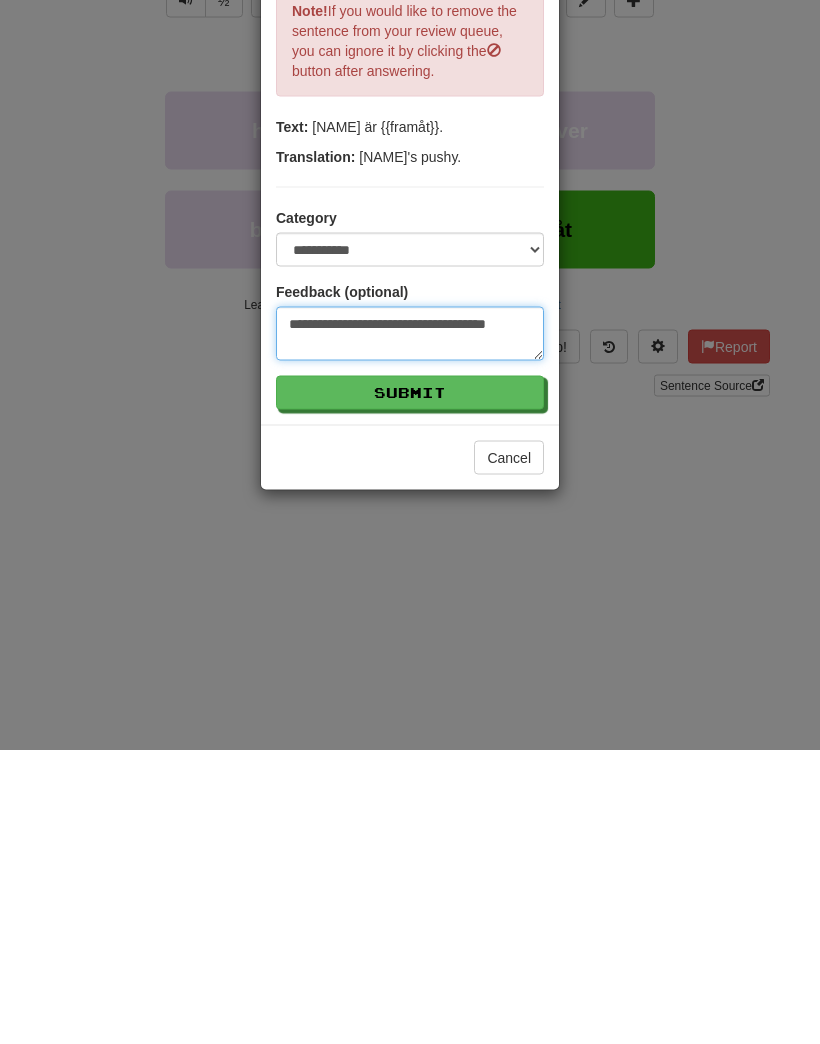 type on "**********" 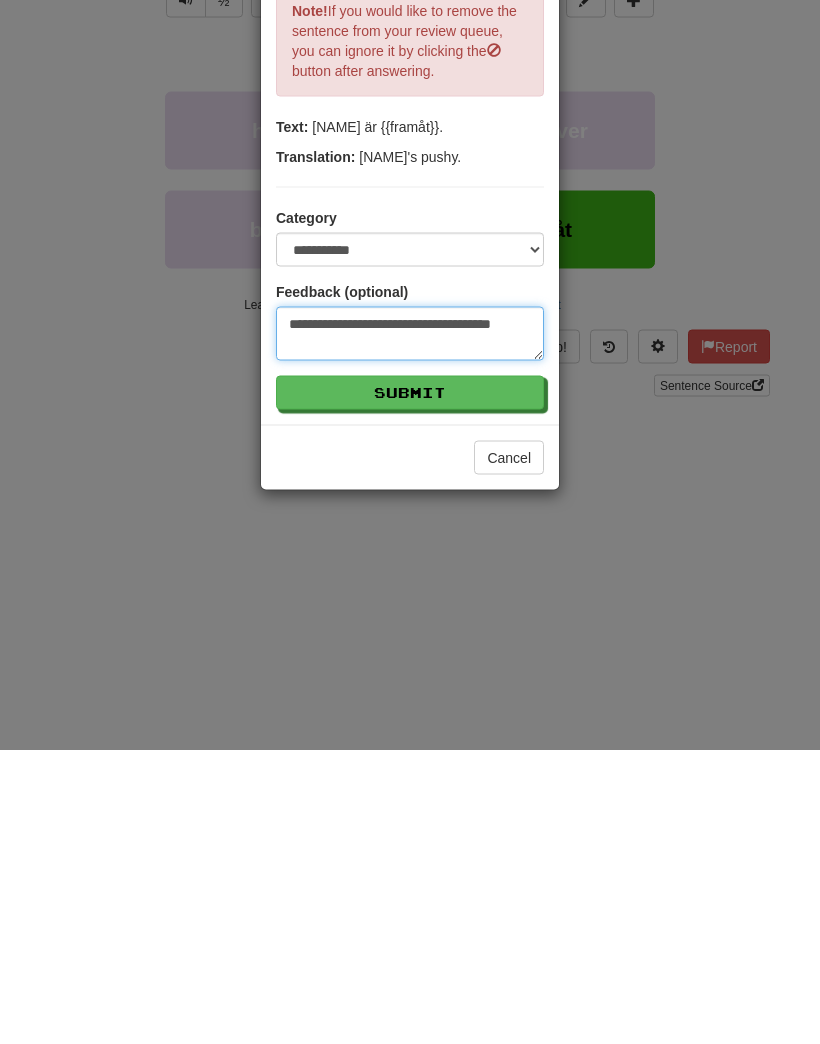 type on "**********" 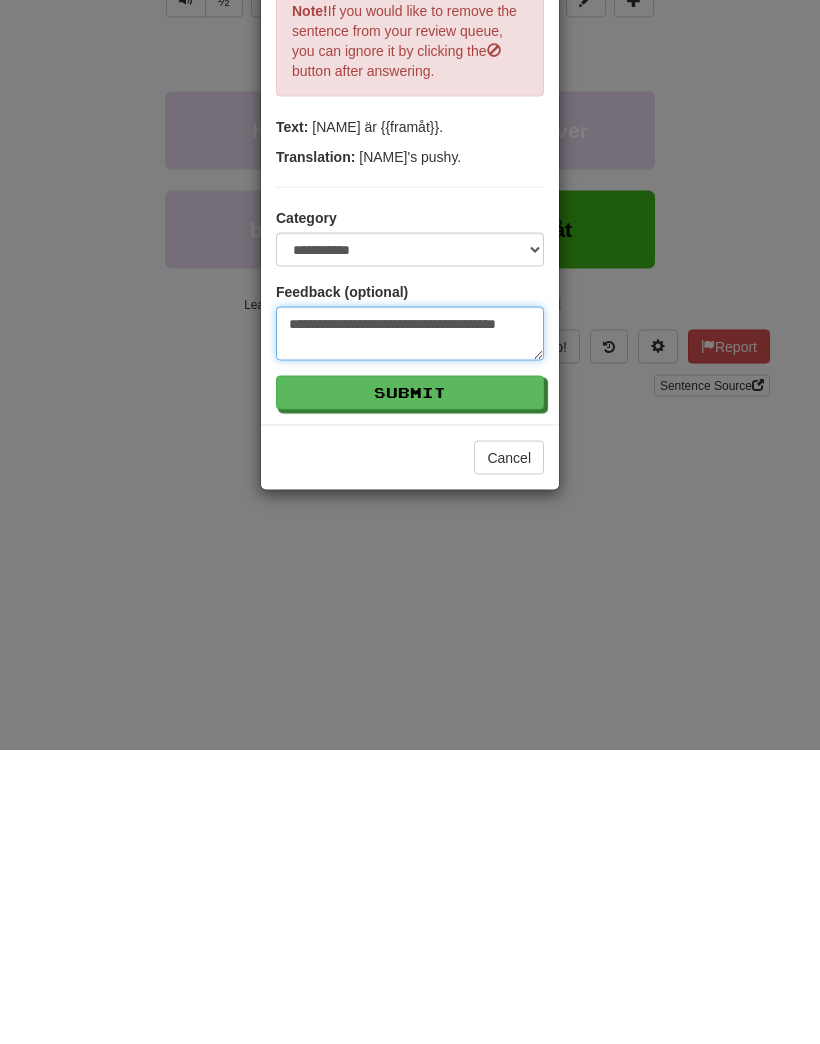 type on "**********" 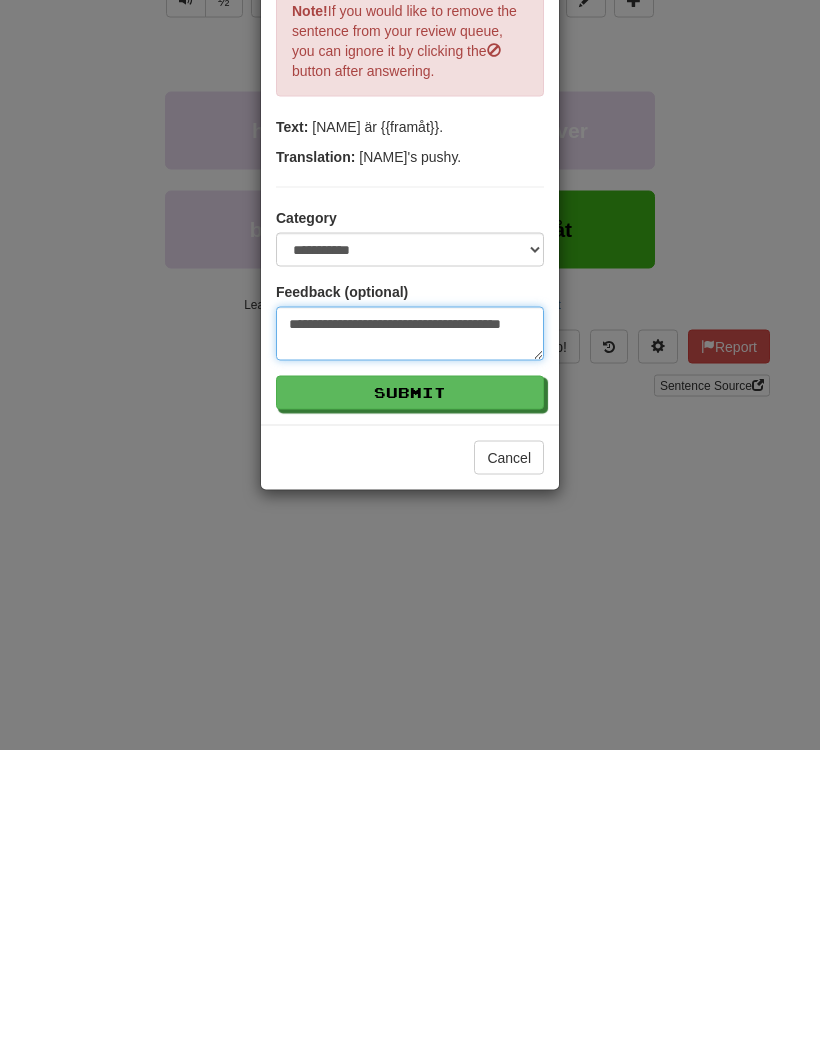 type on "**********" 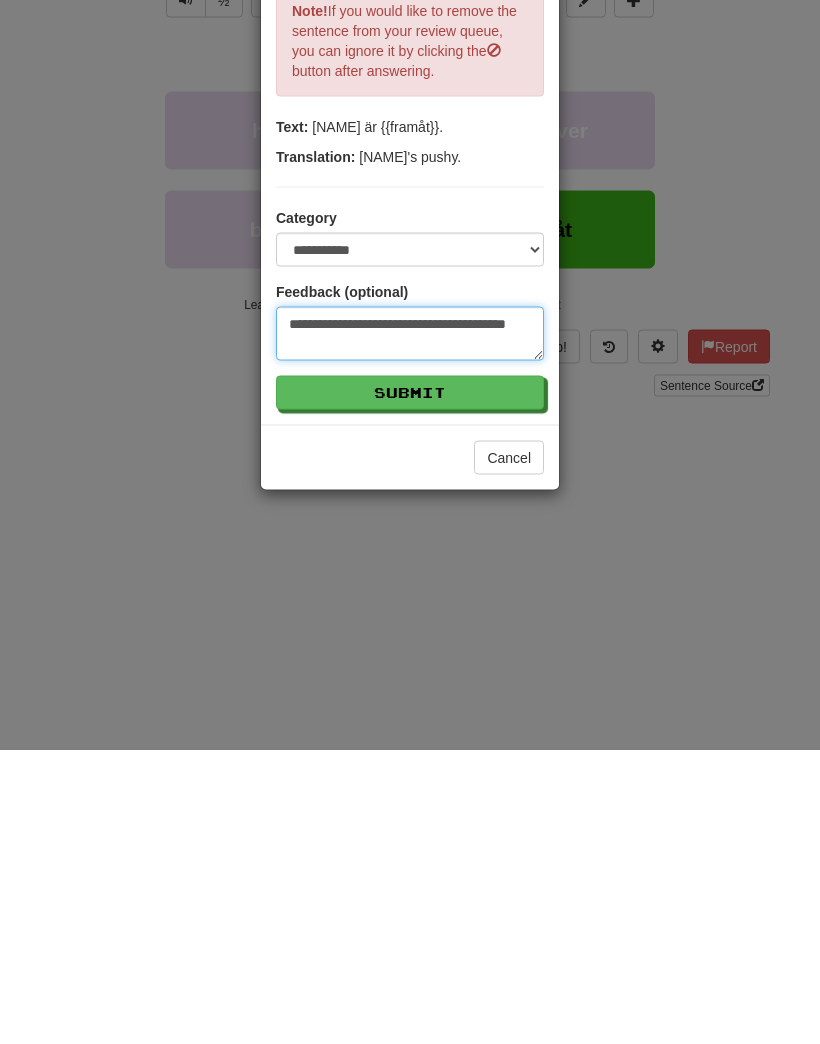 type on "**********" 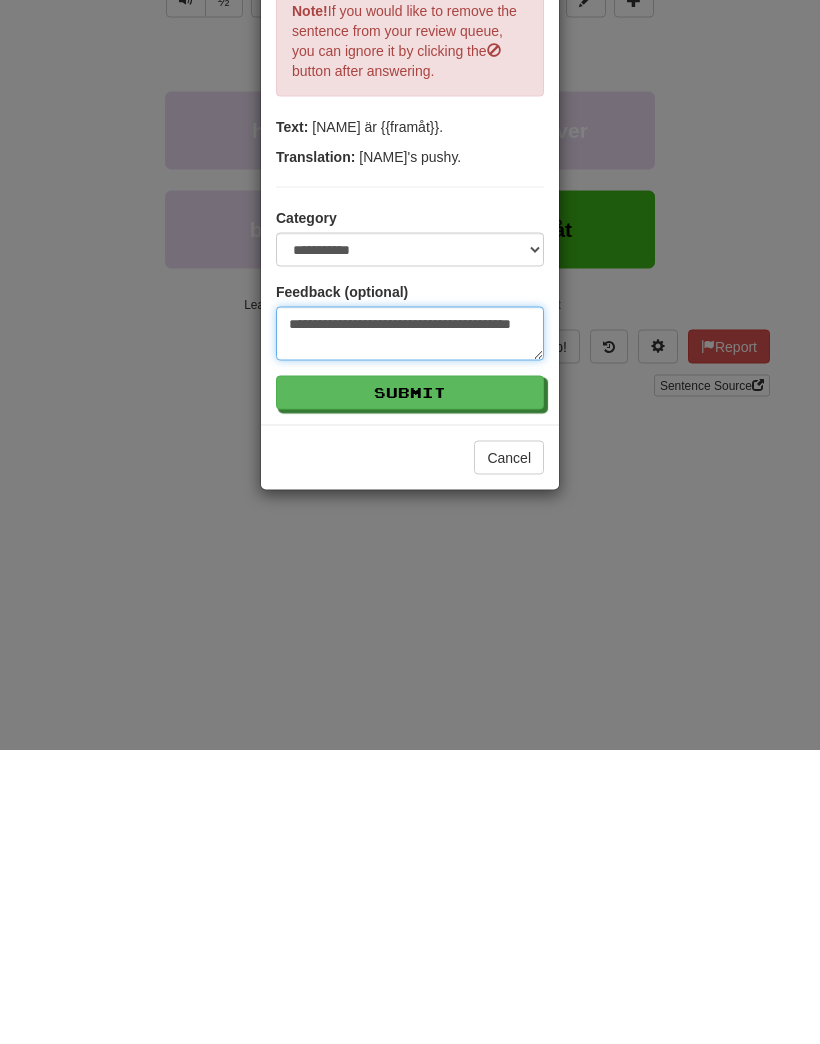 type on "**********" 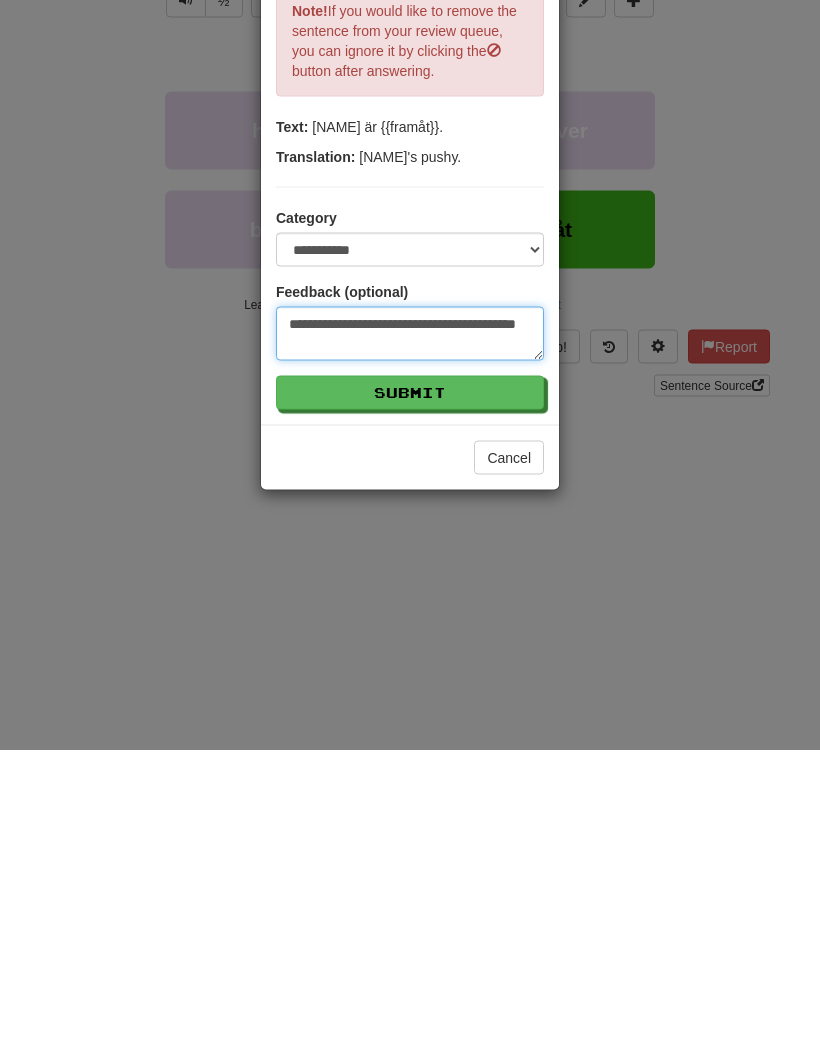 type on "**********" 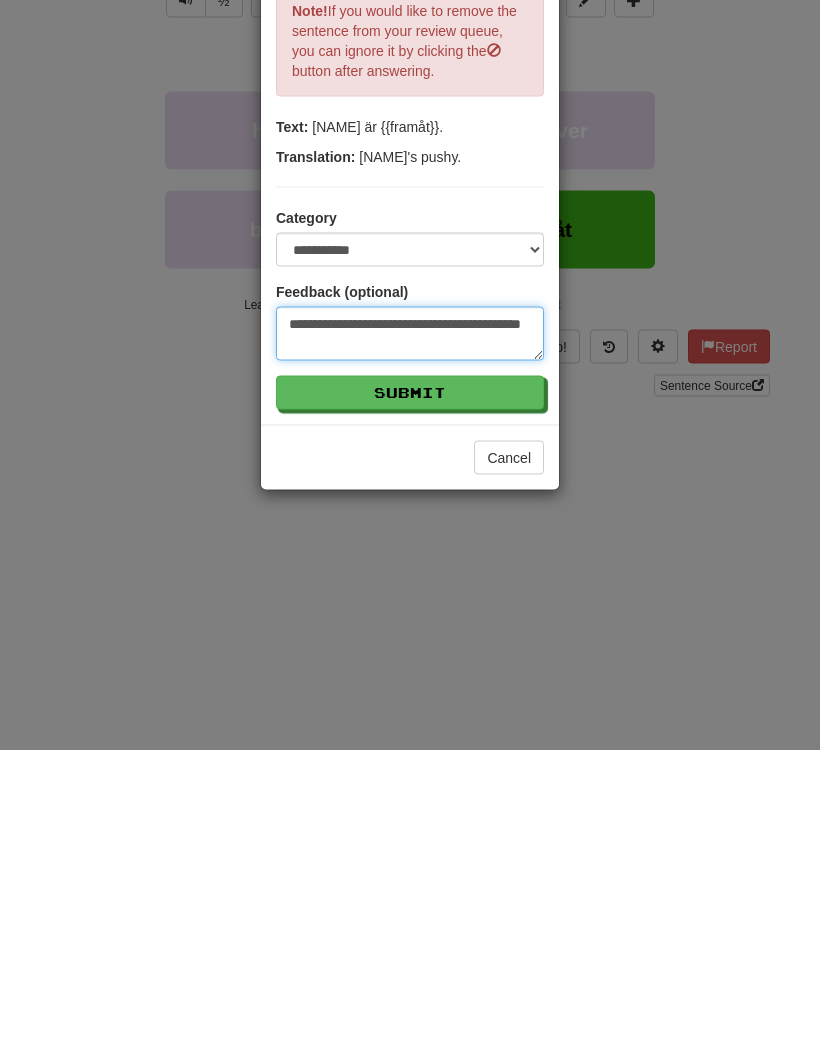 type on "**********" 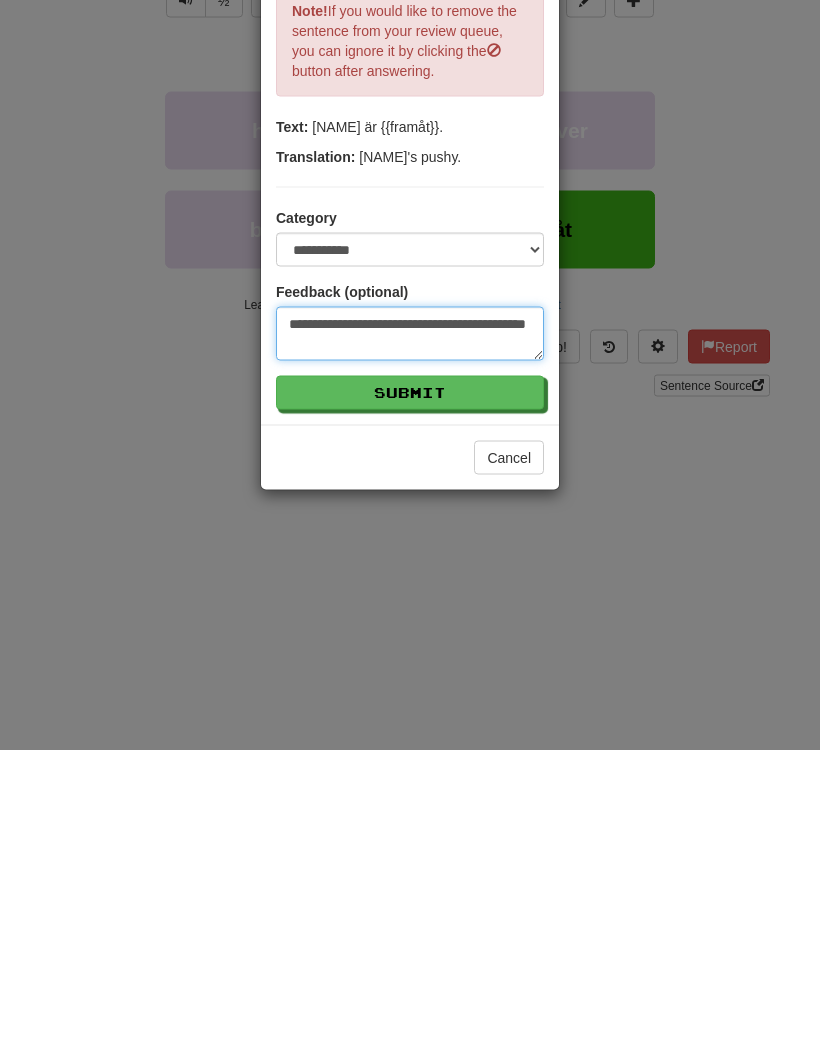 type on "**********" 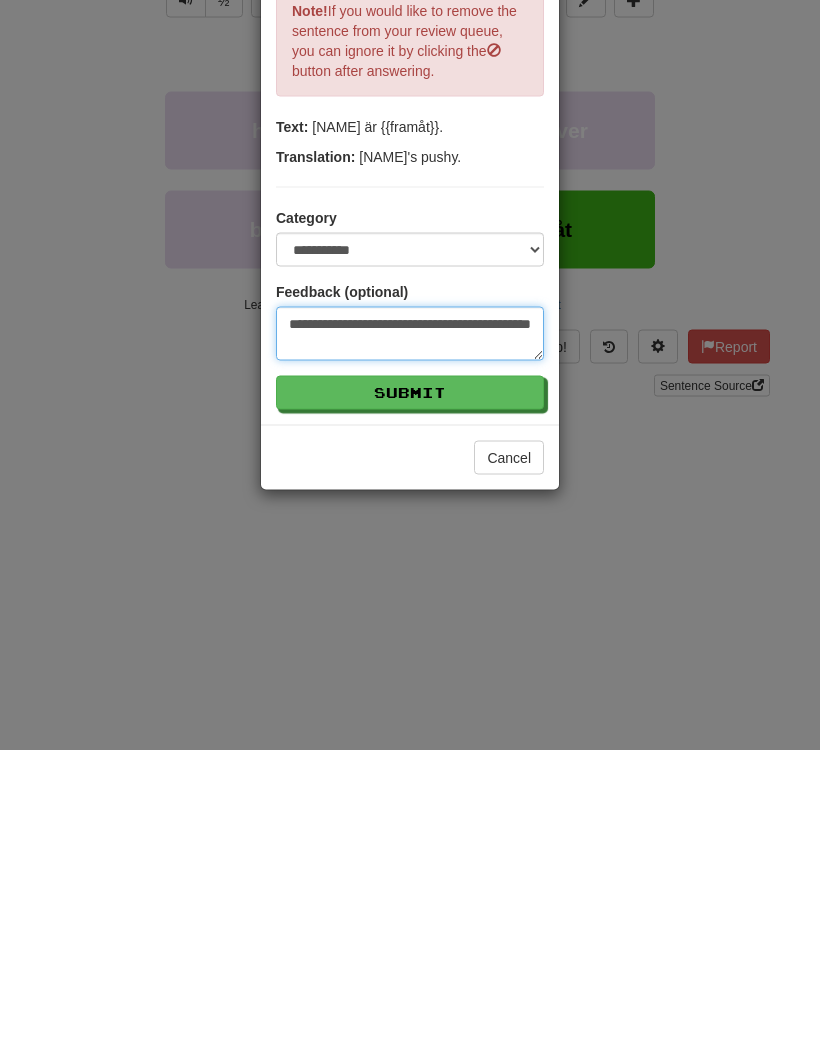 type on "**********" 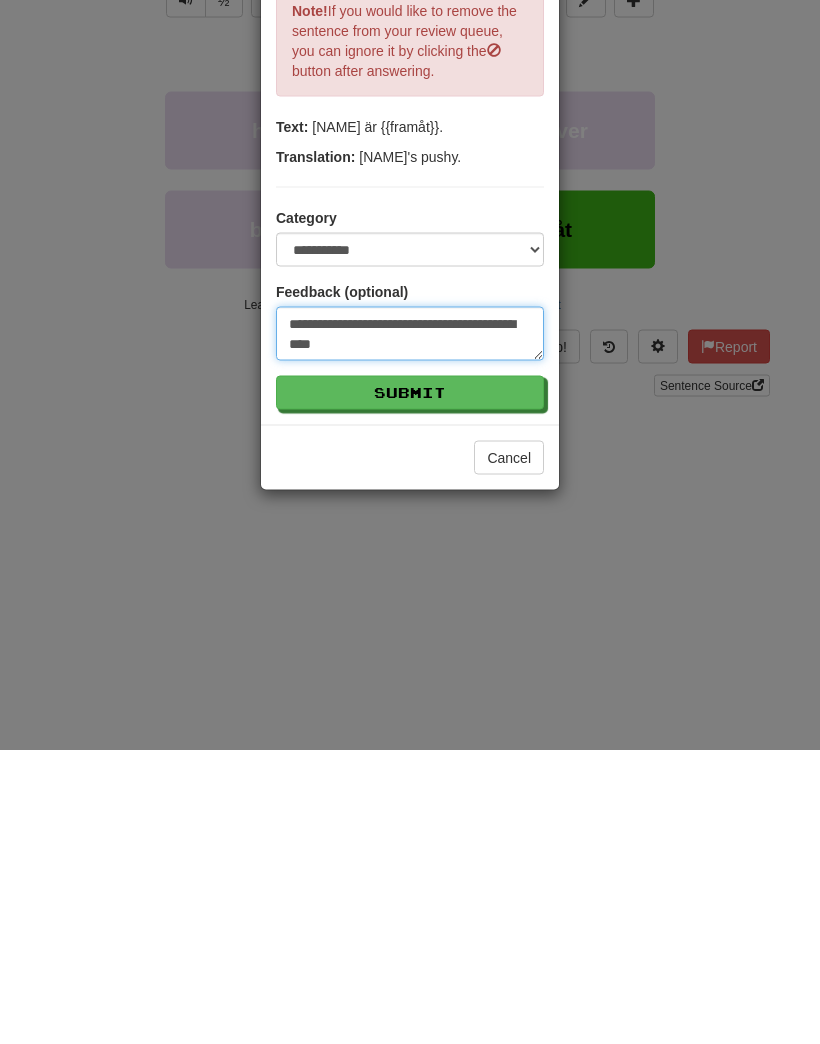 type on "**********" 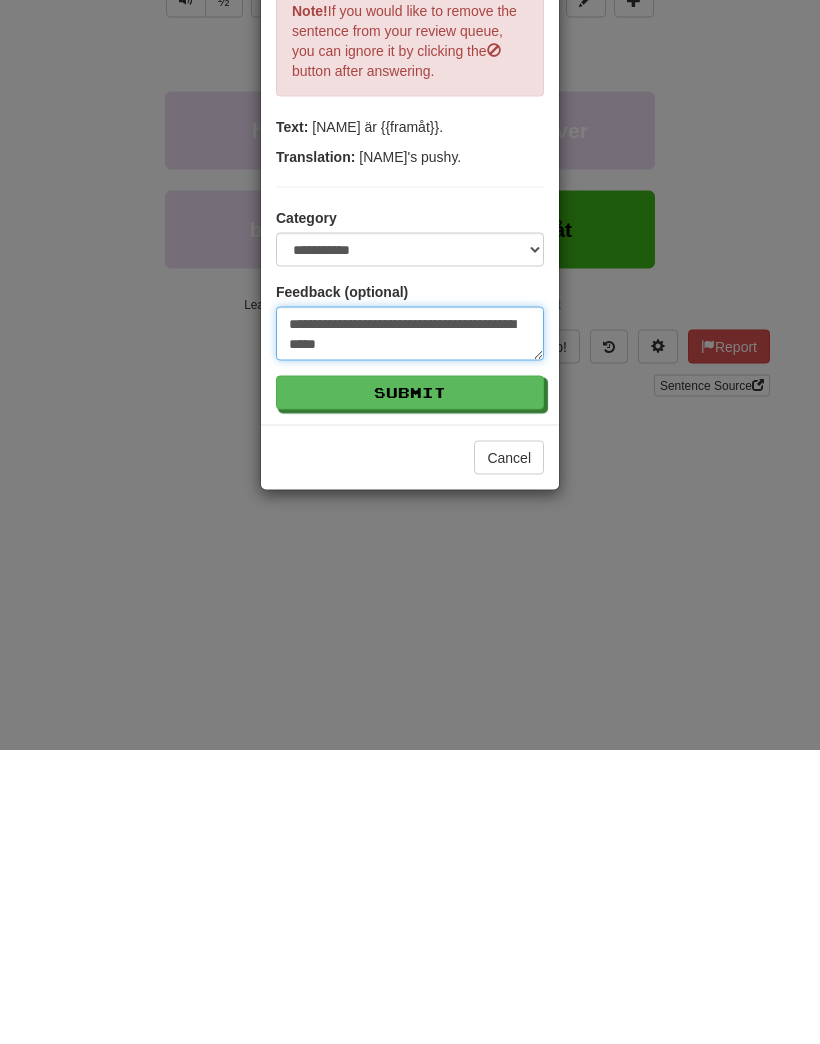 type on "**********" 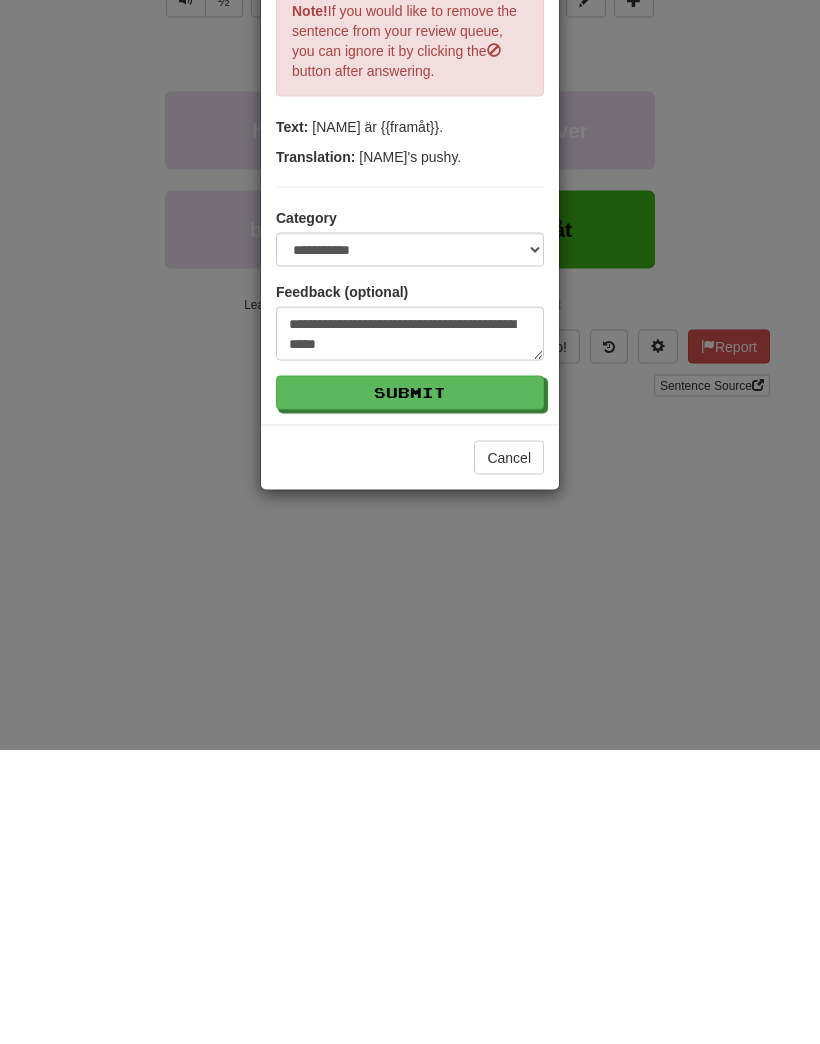 click on "Submit" at bounding box center (410, 687) 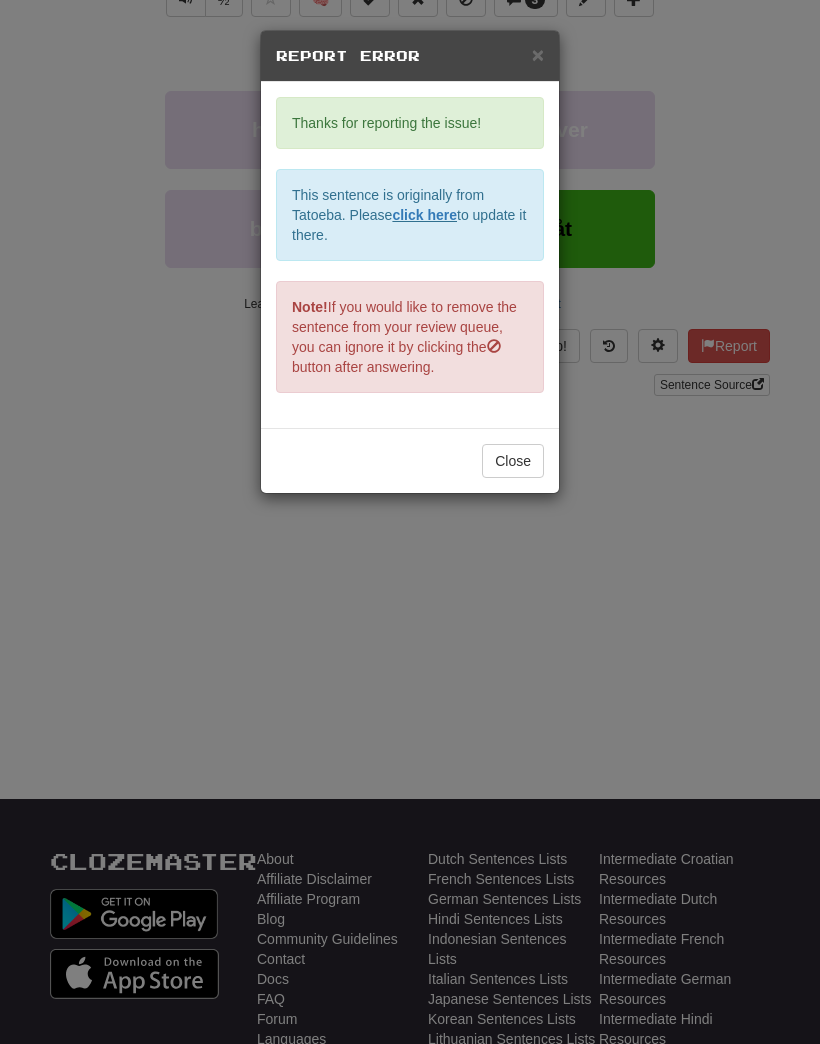 click on "Close" at bounding box center [513, 461] 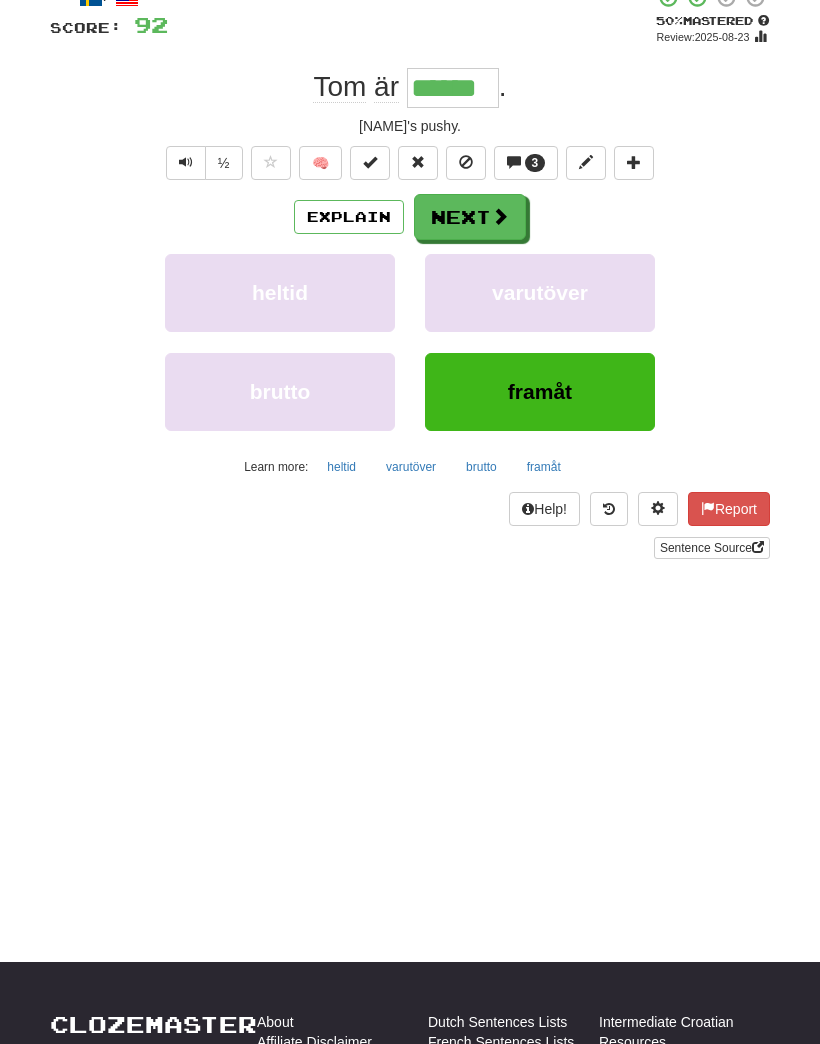 scroll, scrollTop: 0, scrollLeft: 0, axis: both 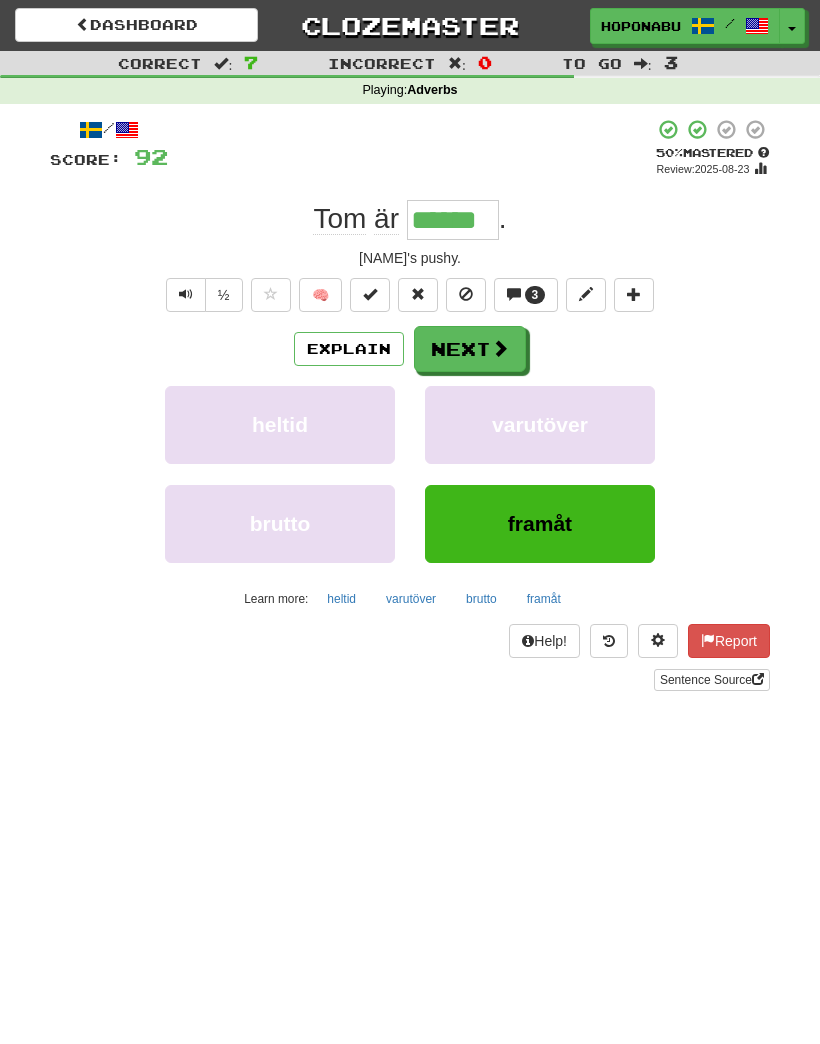 click at bounding box center [500, 348] 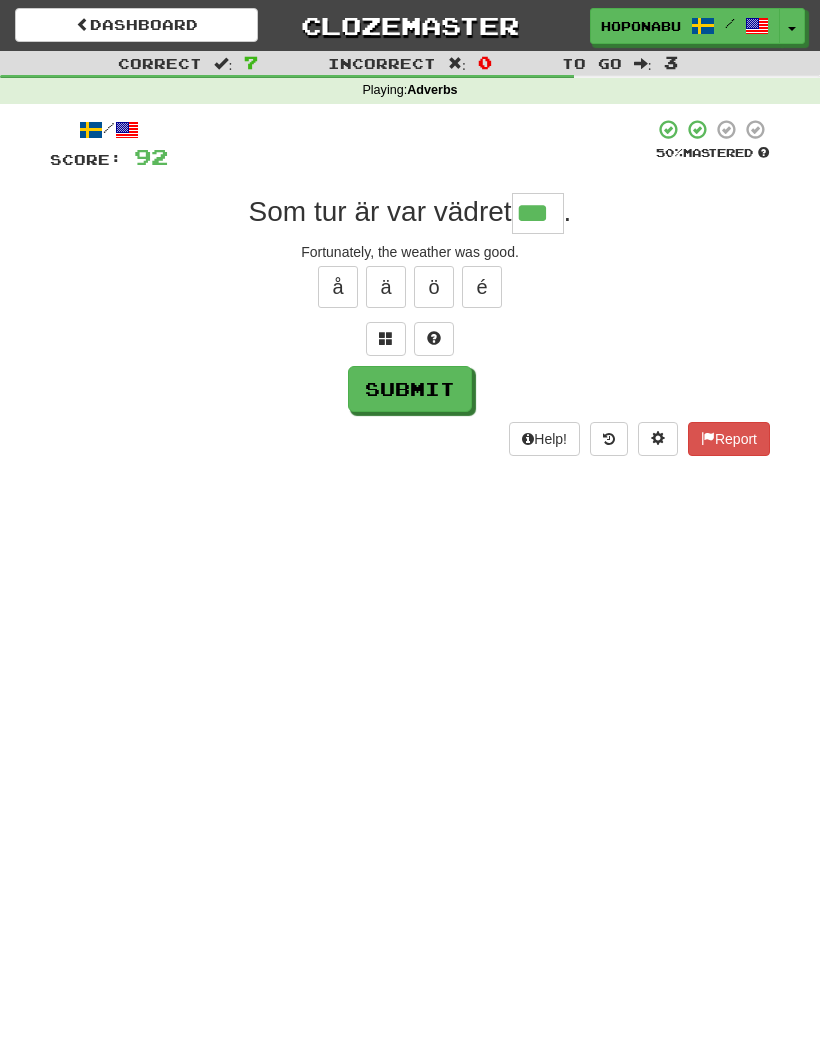 type on "***" 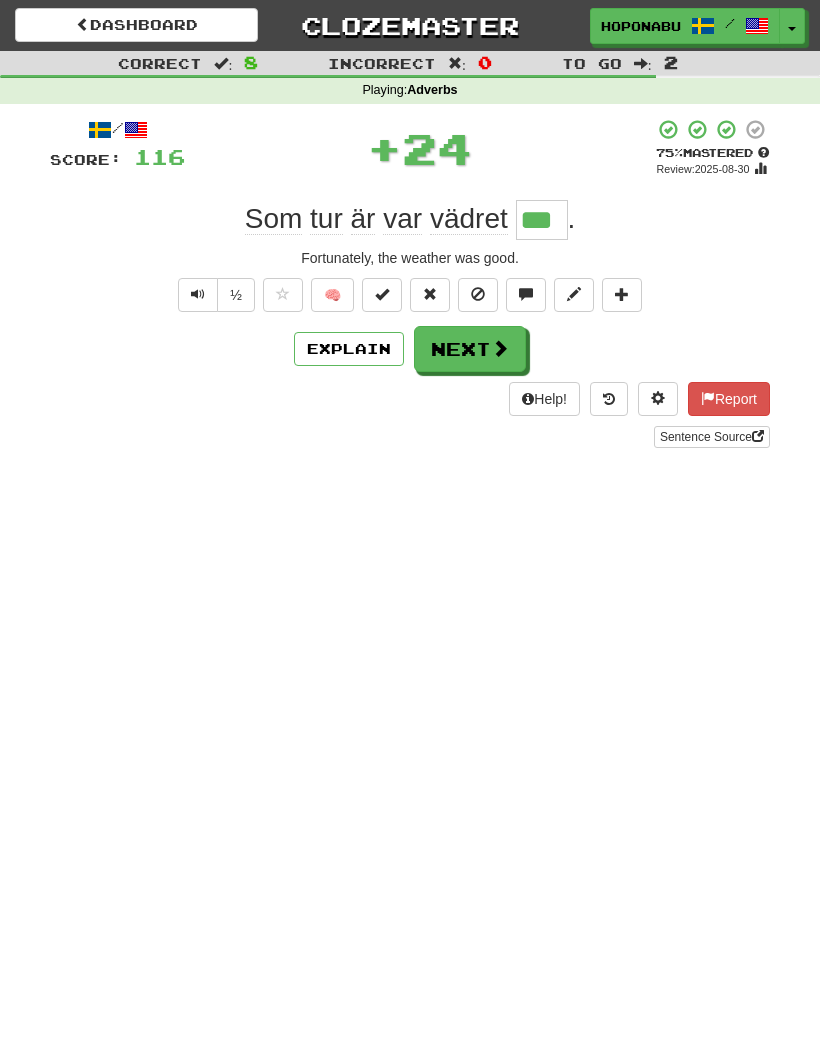 click on "Next" at bounding box center [470, 349] 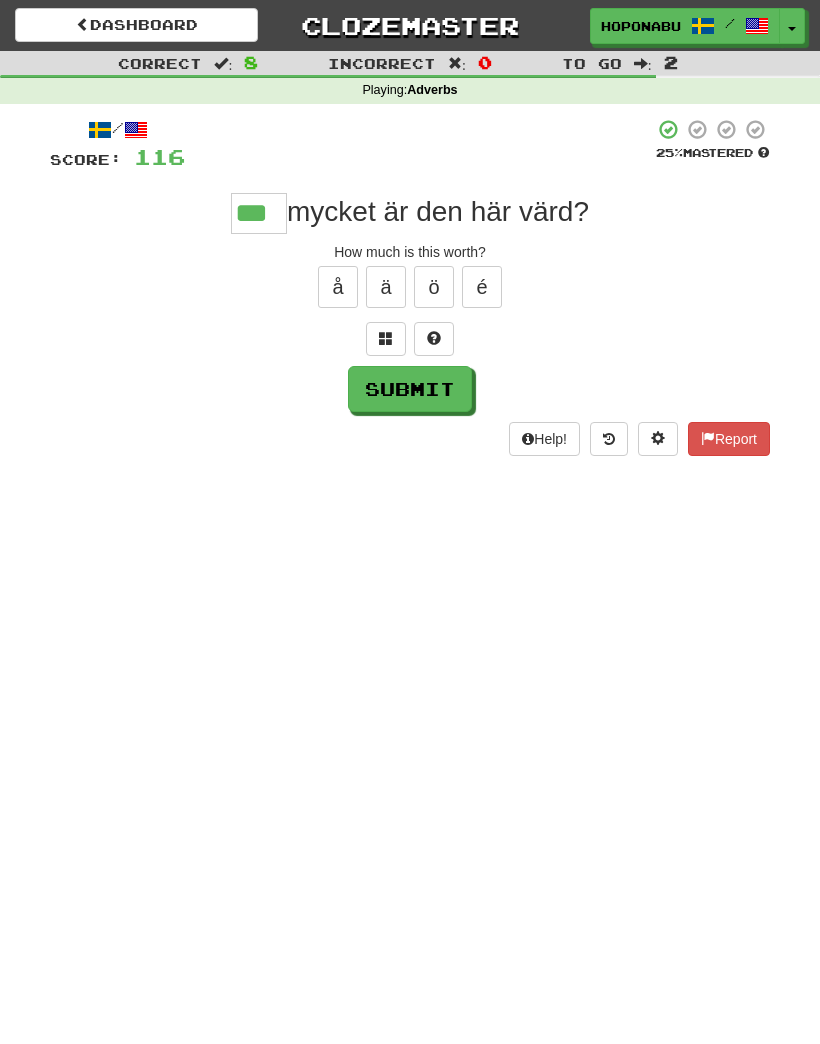 click on "Submit" at bounding box center [410, 389] 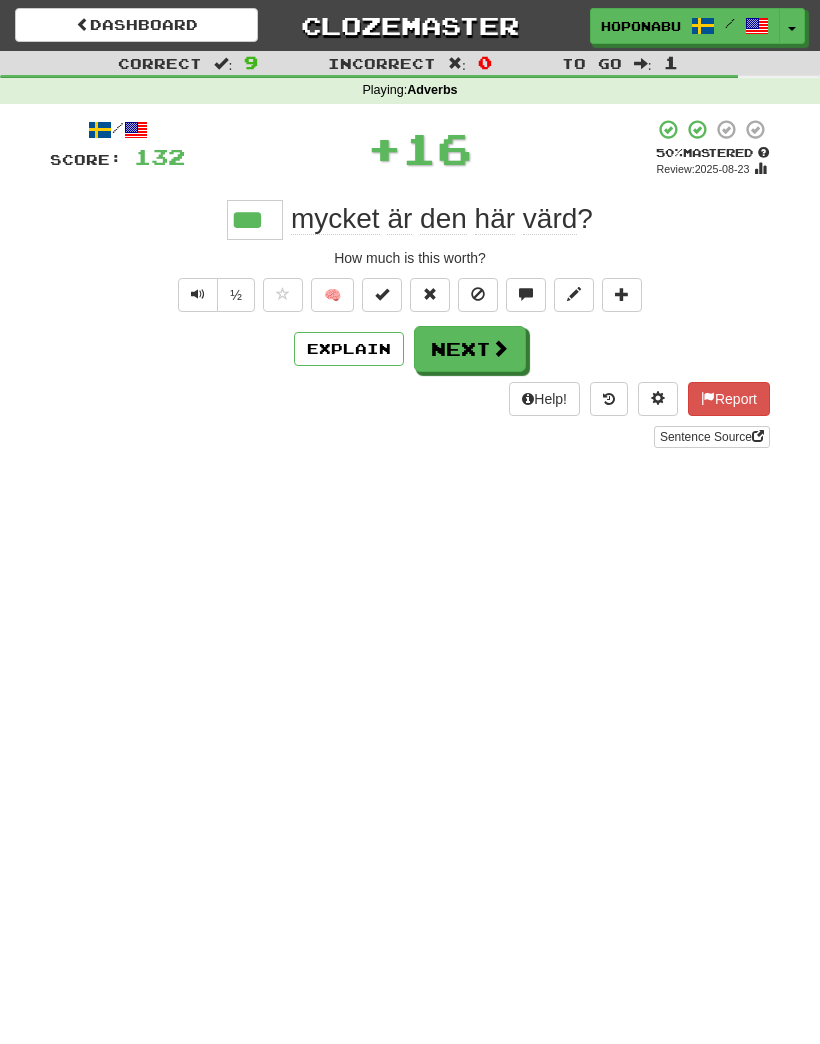 type on "***" 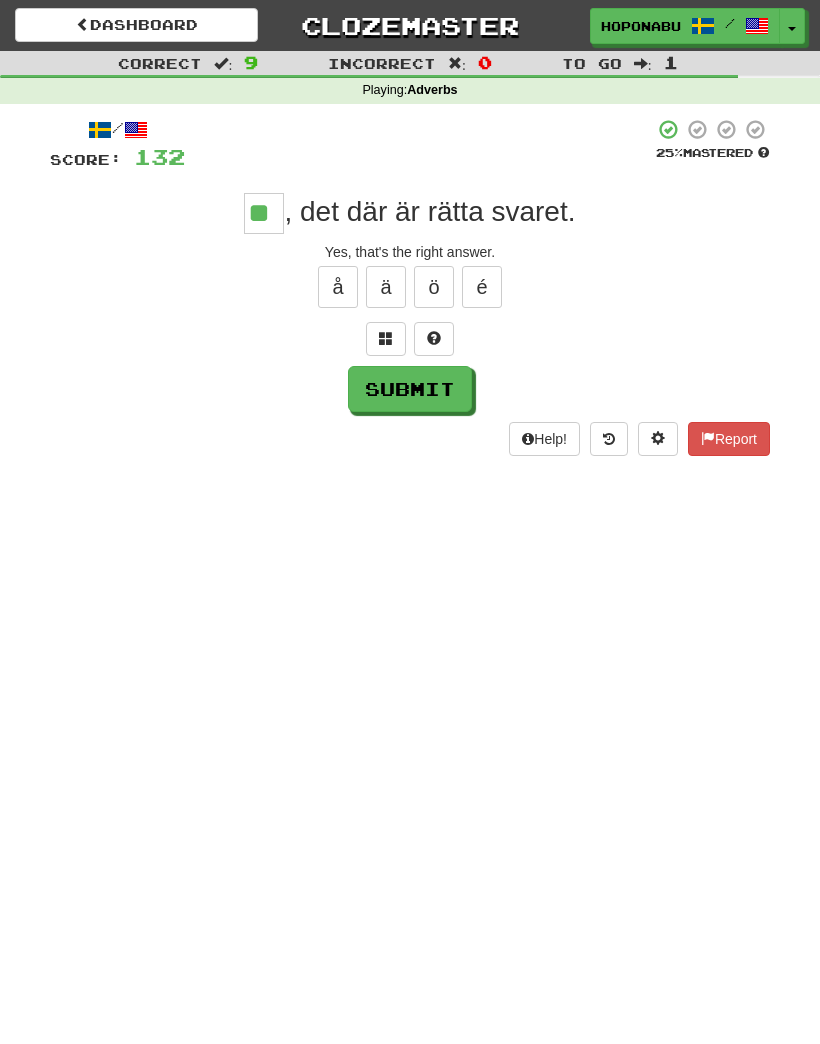 click on "Submit" at bounding box center (410, 389) 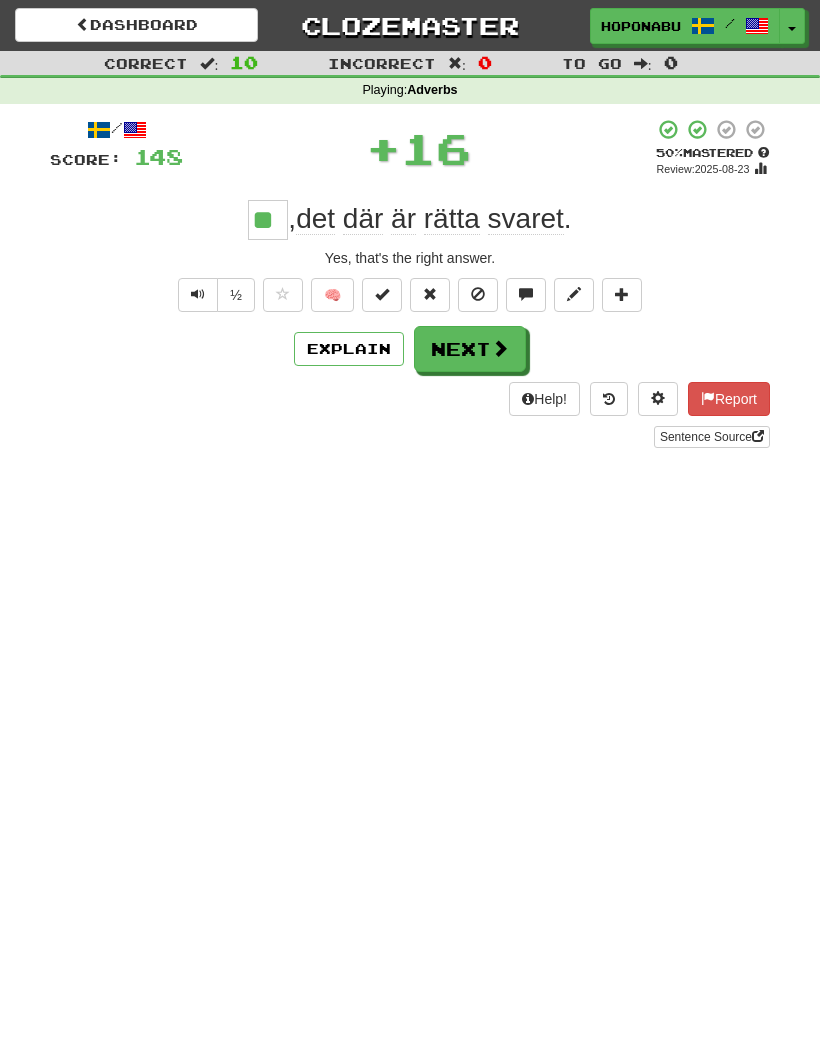 click on "Next" at bounding box center (470, 349) 